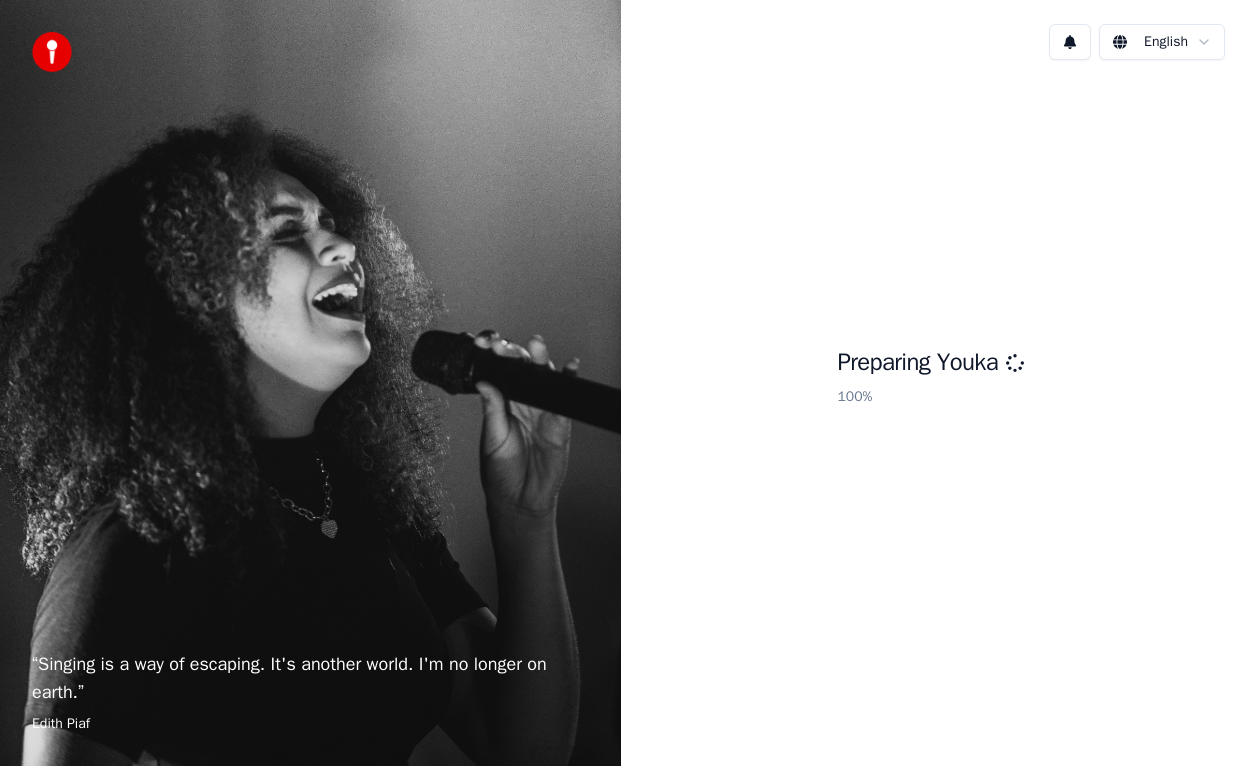 scroll, scrollTop: 0, scrollLeft: 0, axis: both 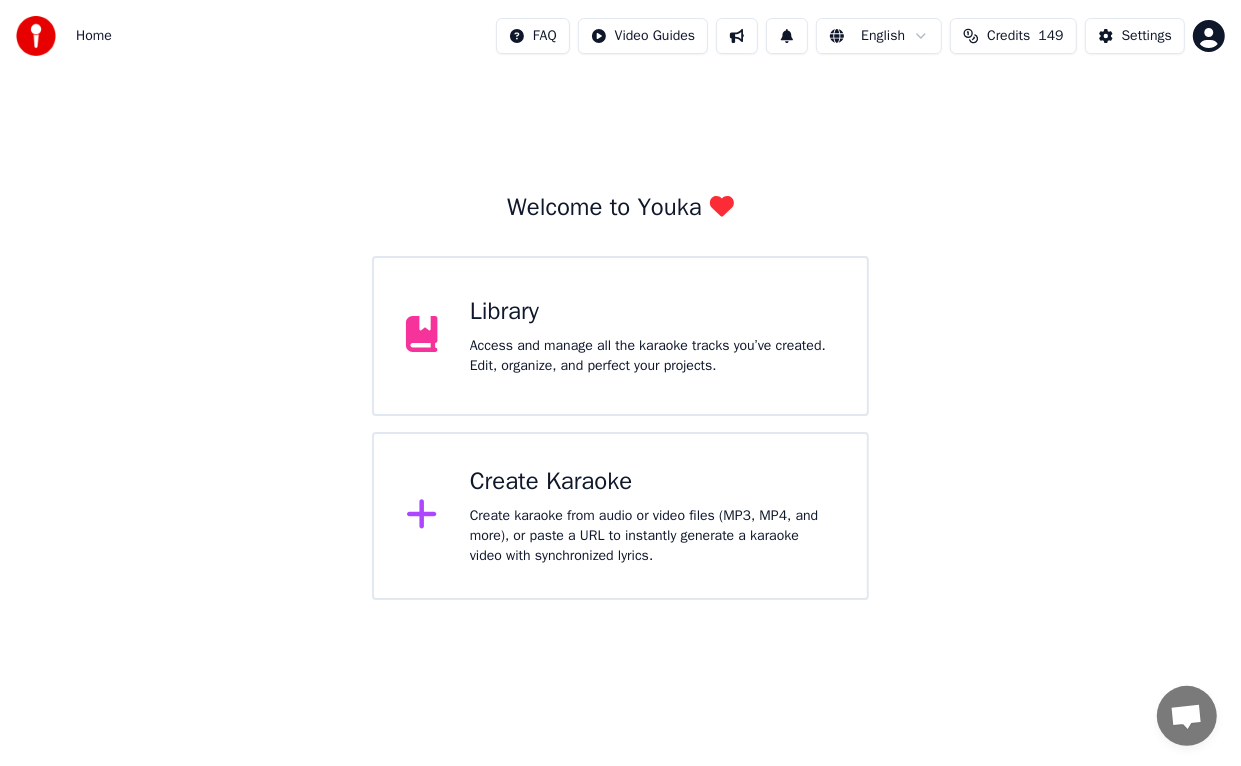 click on "Create Karaoke" at bounding box center (652, 482) 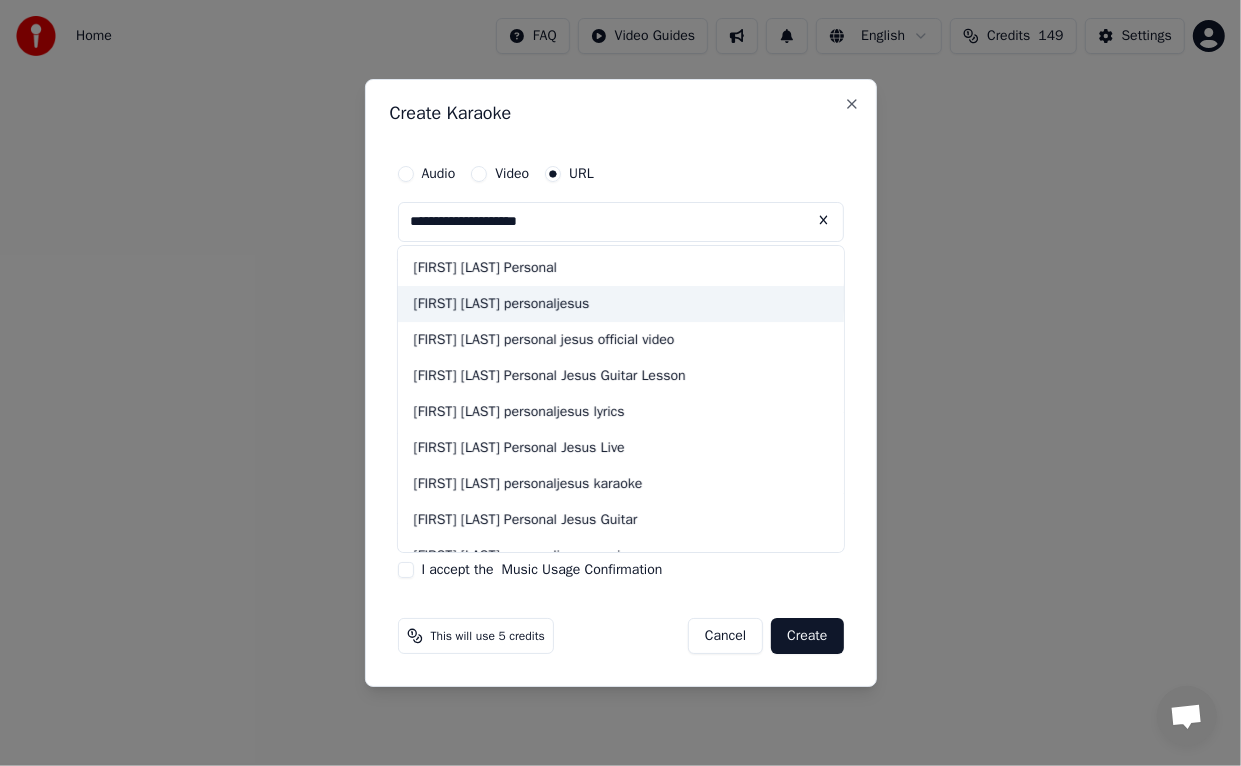 click on "[FIRST] [LAST] personaljesus" at bounding box center [621, 304] 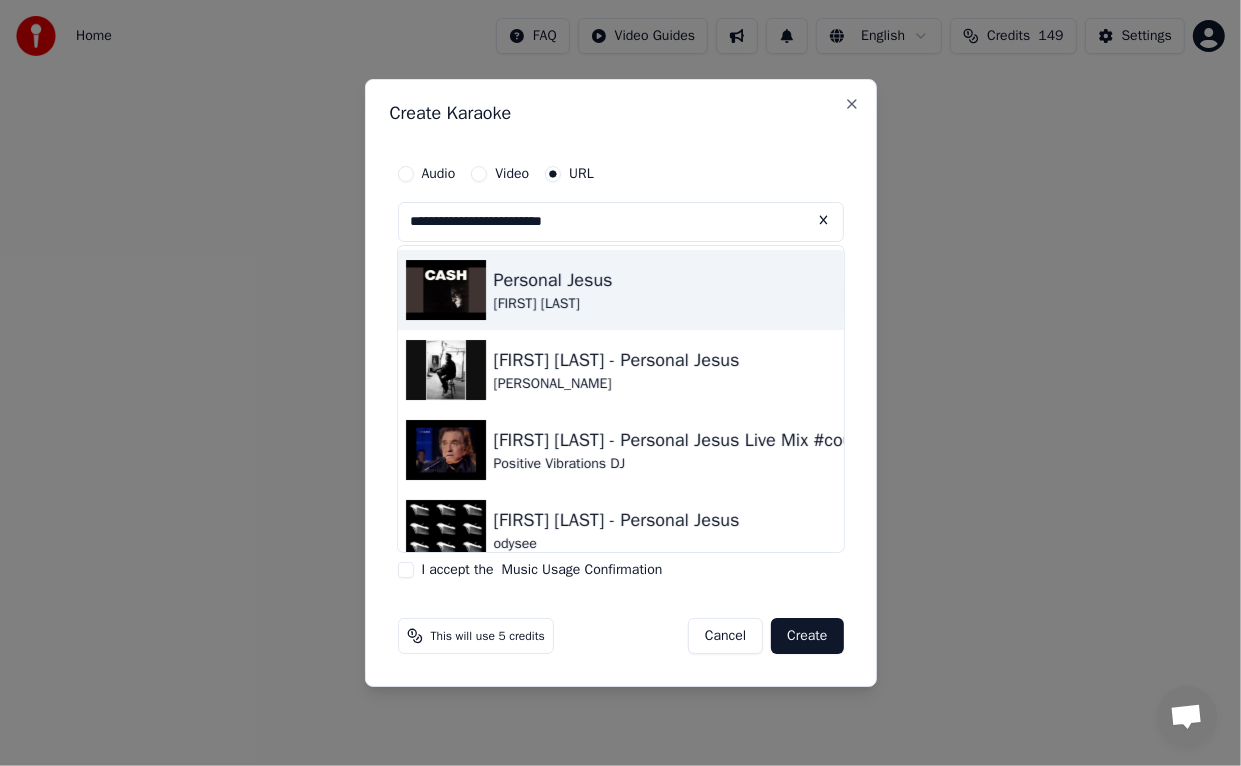 click at bounding box center [446, 290] 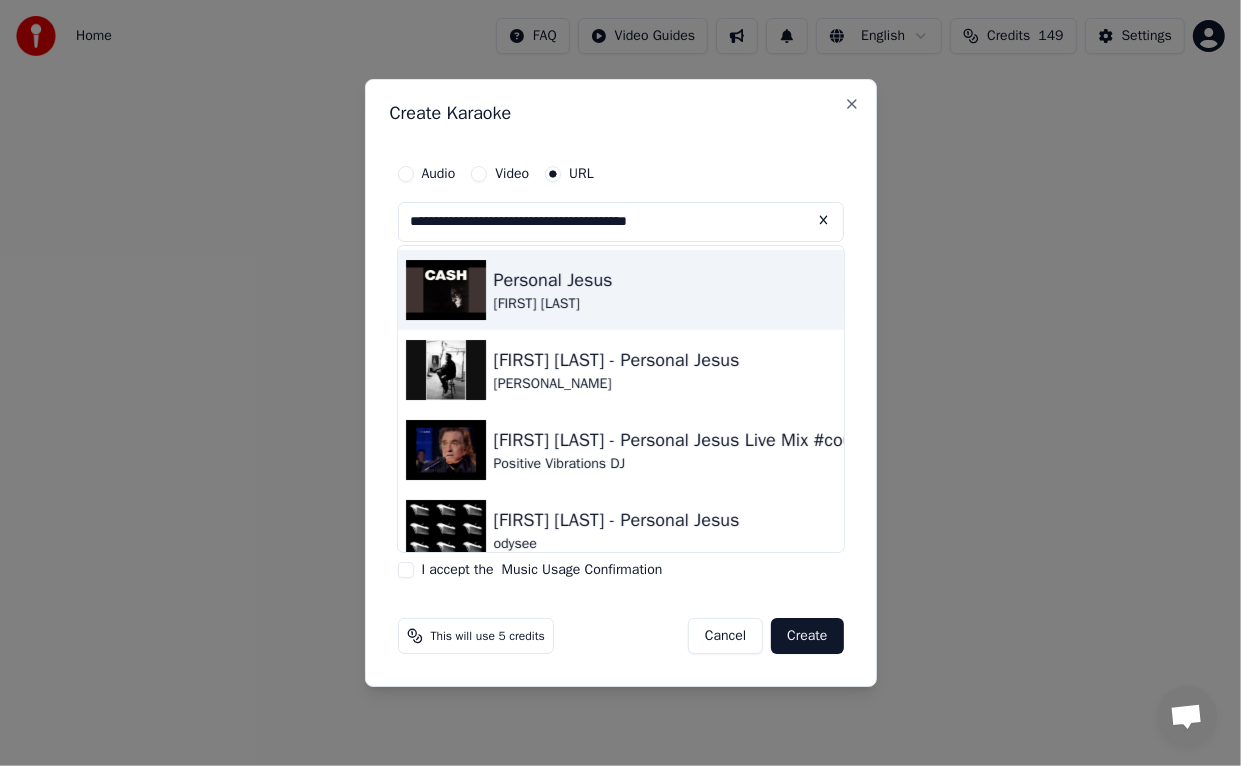 type on "**********" 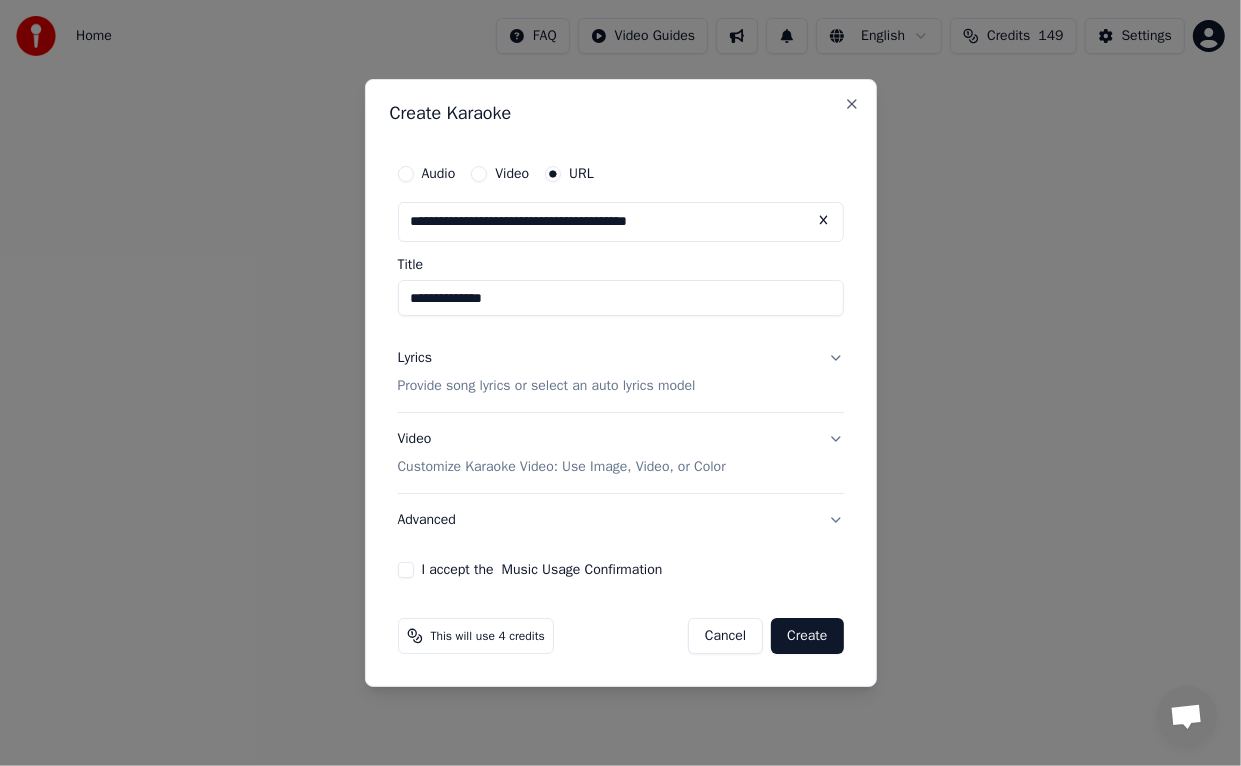 click on "I accept the   Music Usage Confirmation" at bounding box center (406, 570) 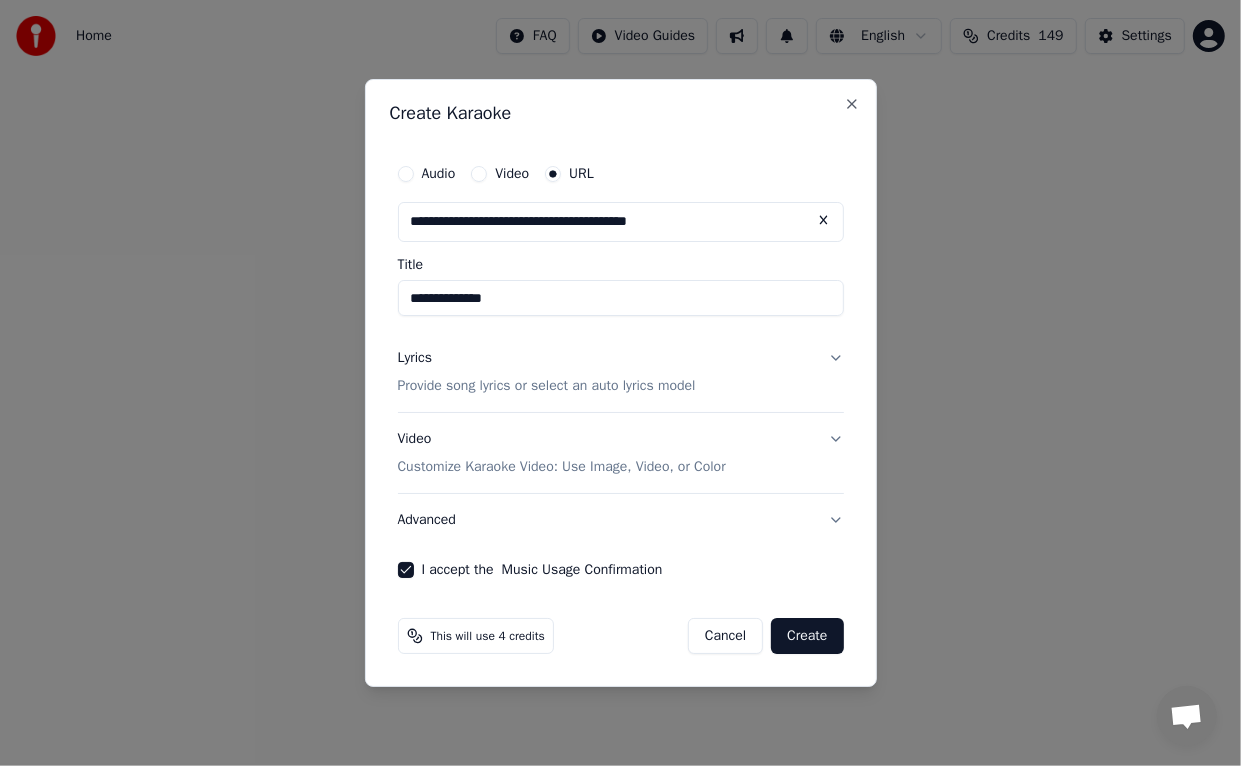 click on "Create" at bounding box center [807, 636] 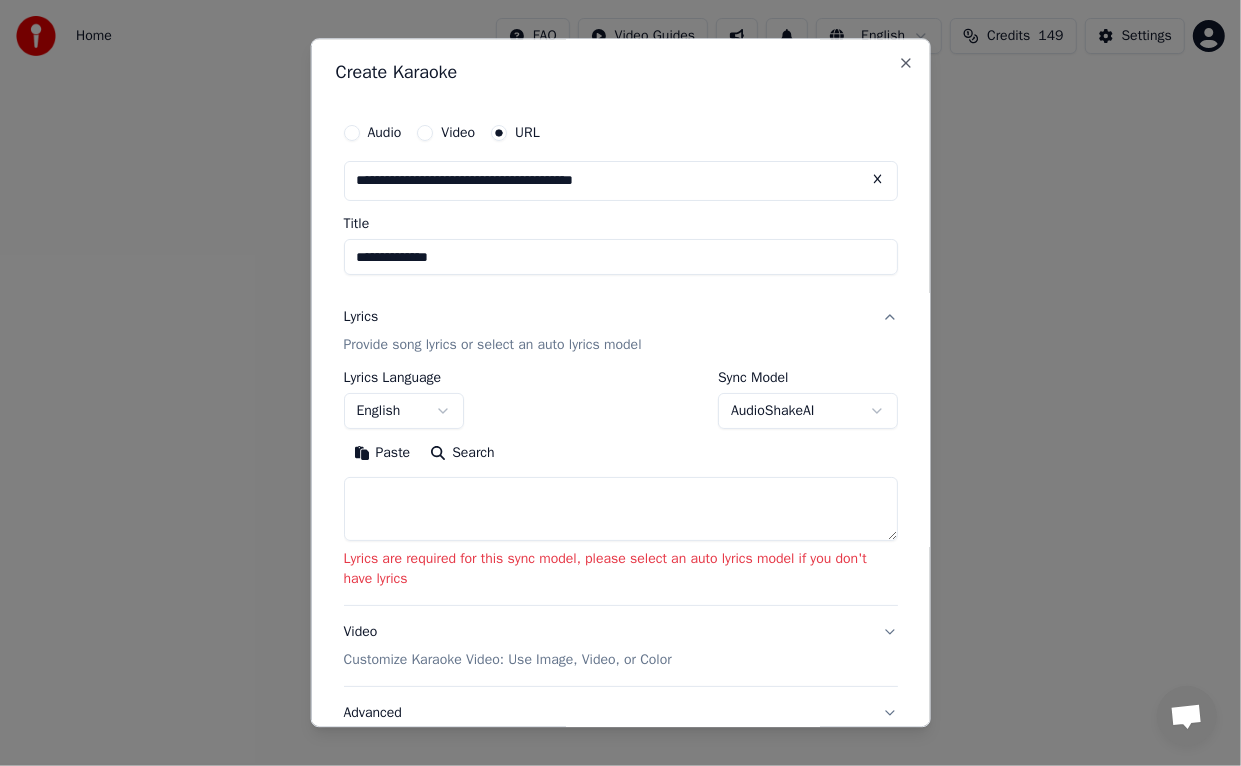 click on "**********" at bounding box center (620, 300) 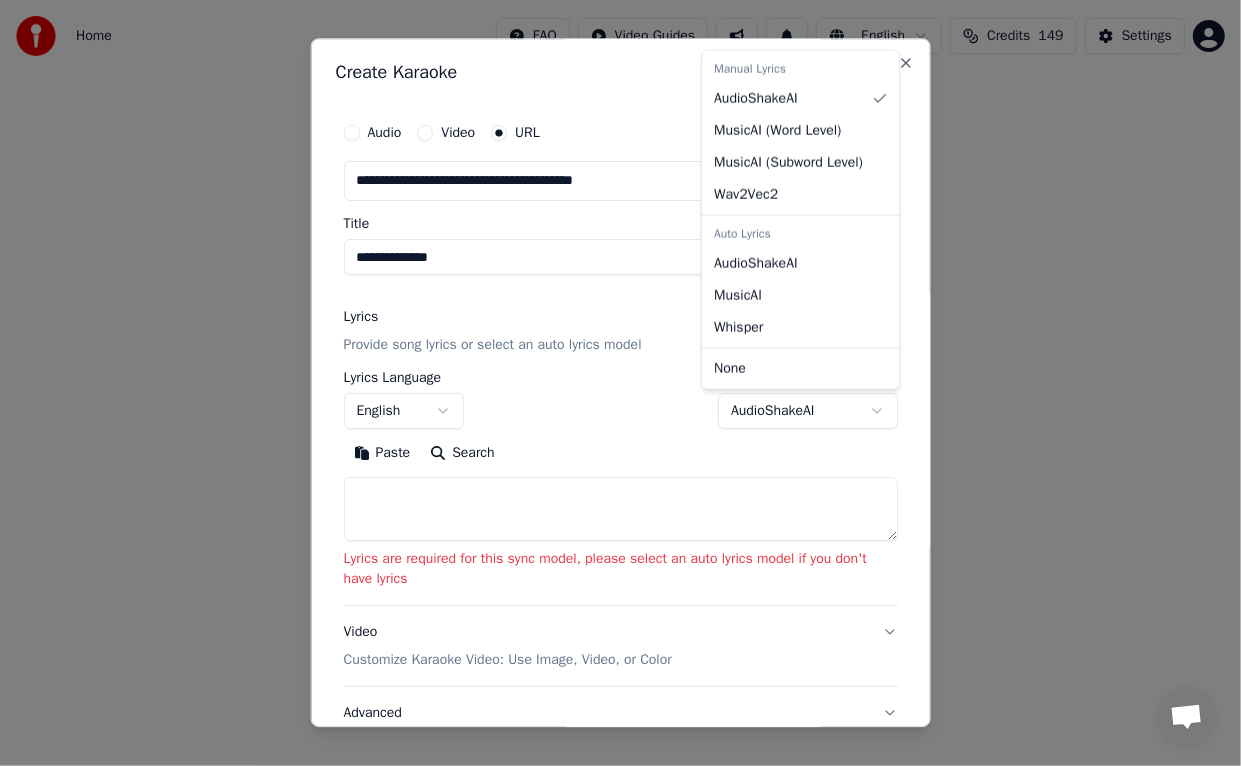 select on "**********" 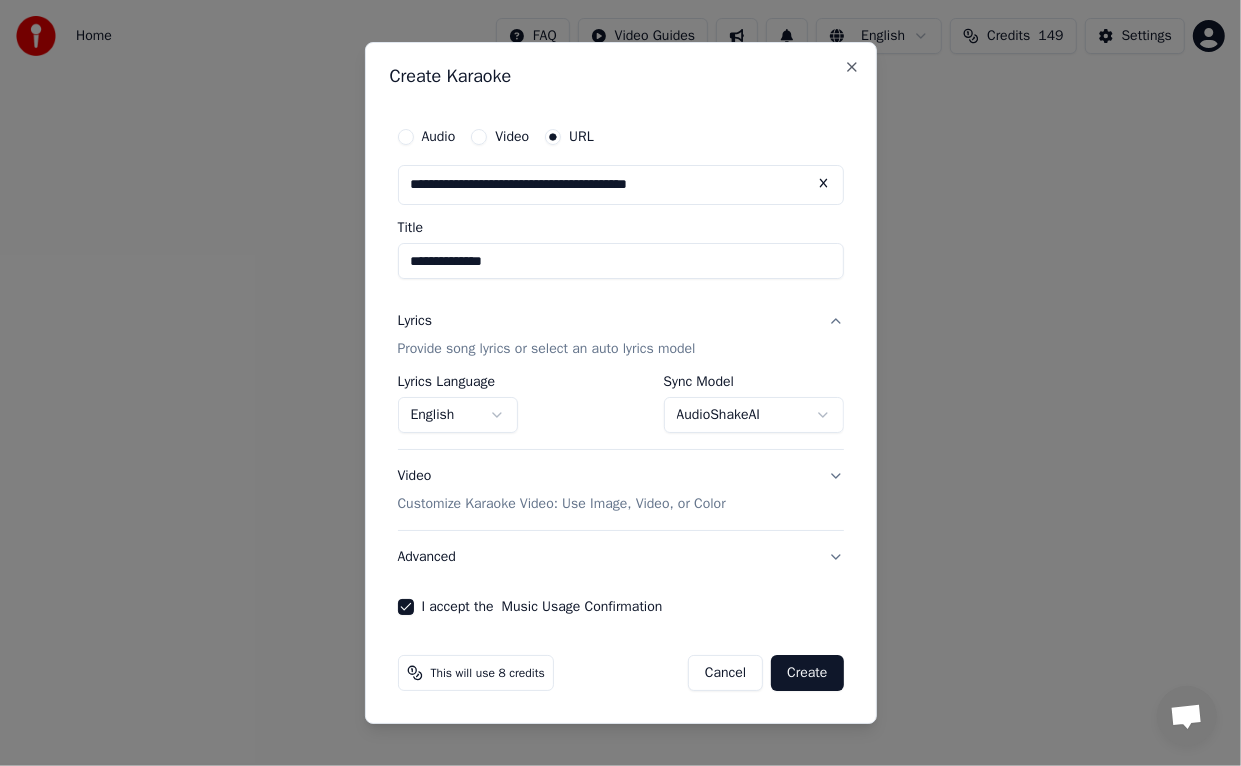 click on "Create" at bounding box center [807, 673] 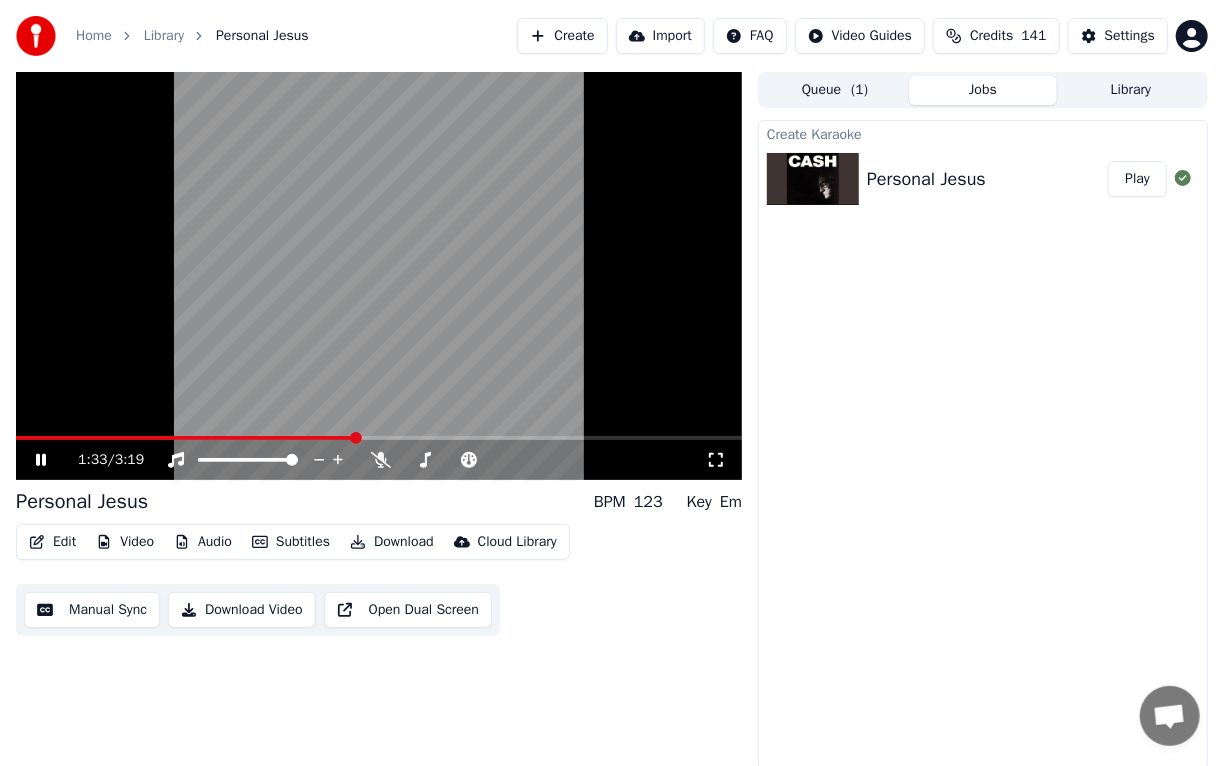 click on "Download" at bounding box center (392, 542) 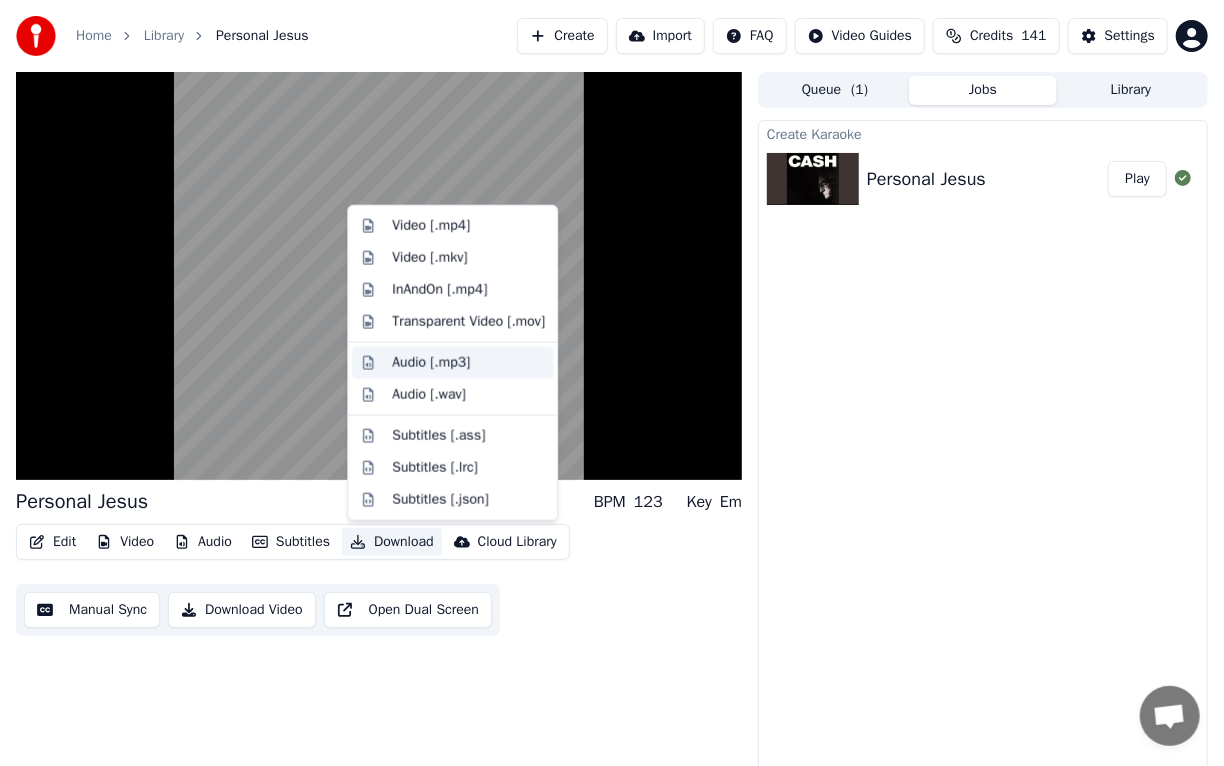 click on "Audio [.mp3]" at bounding box center (431, 363) 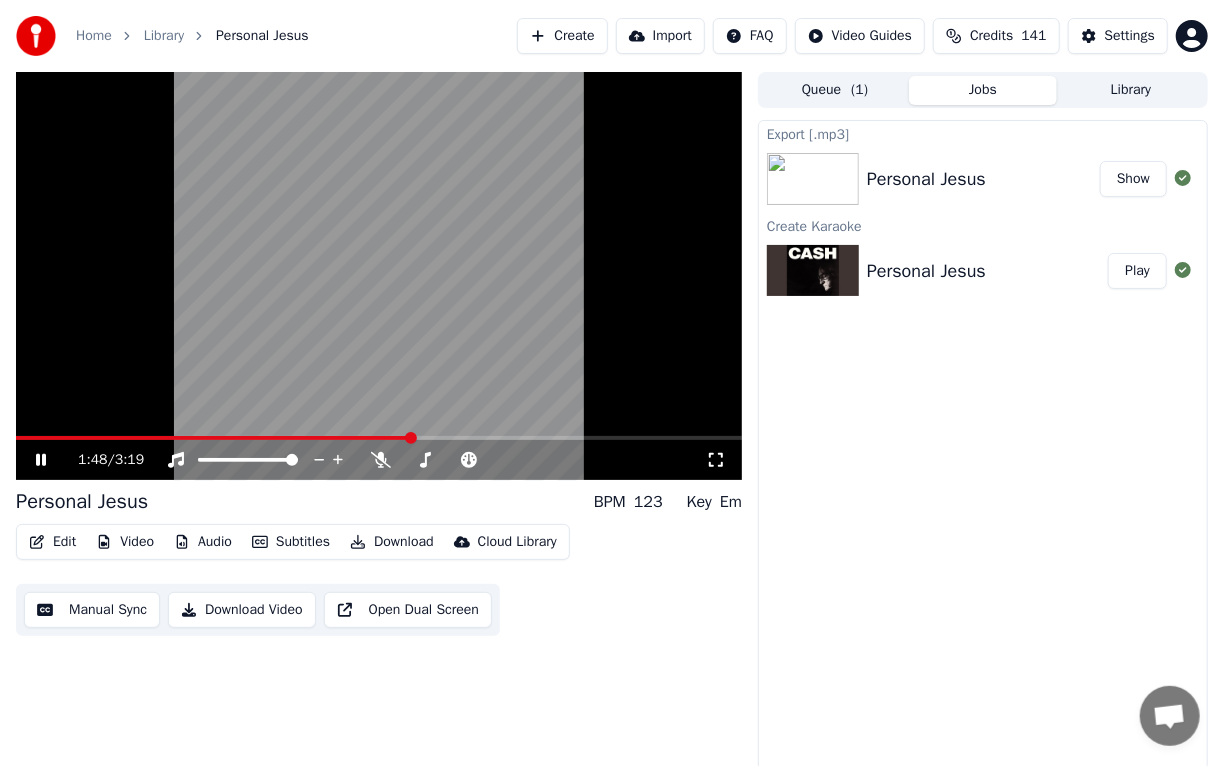 click 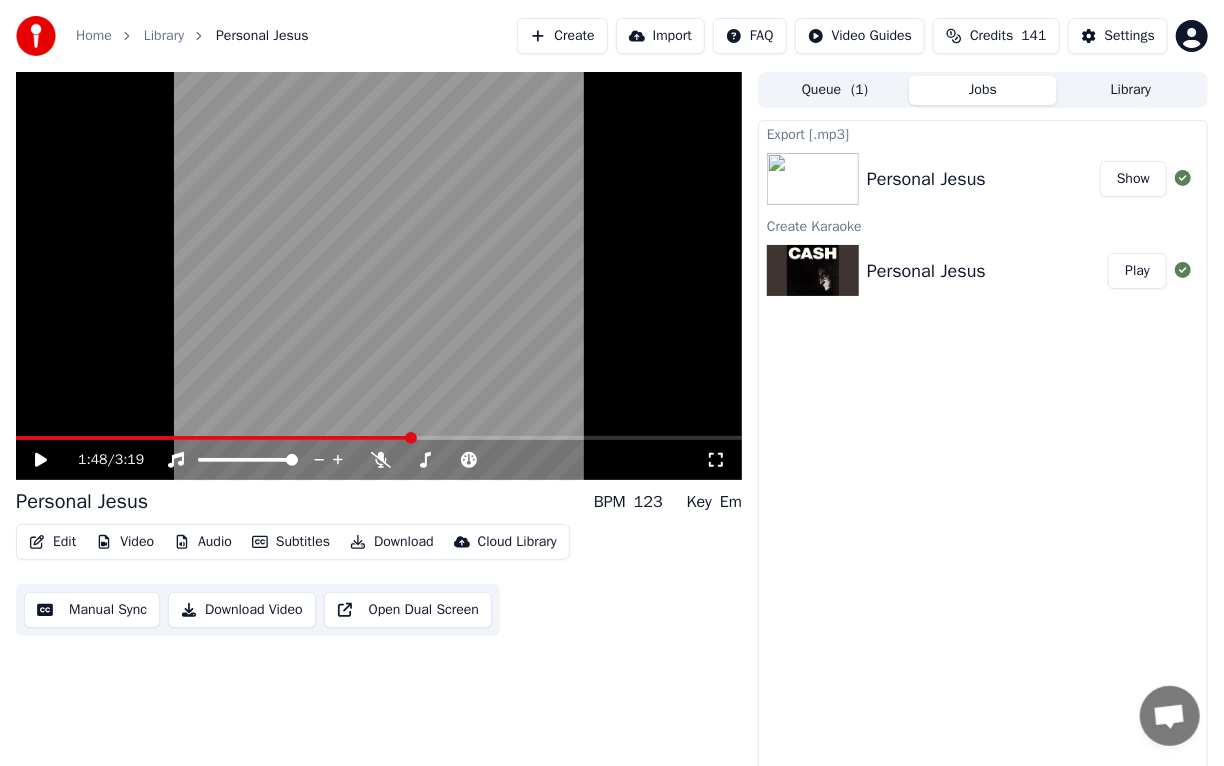 click on "Create" at bounding box center (562, 36) 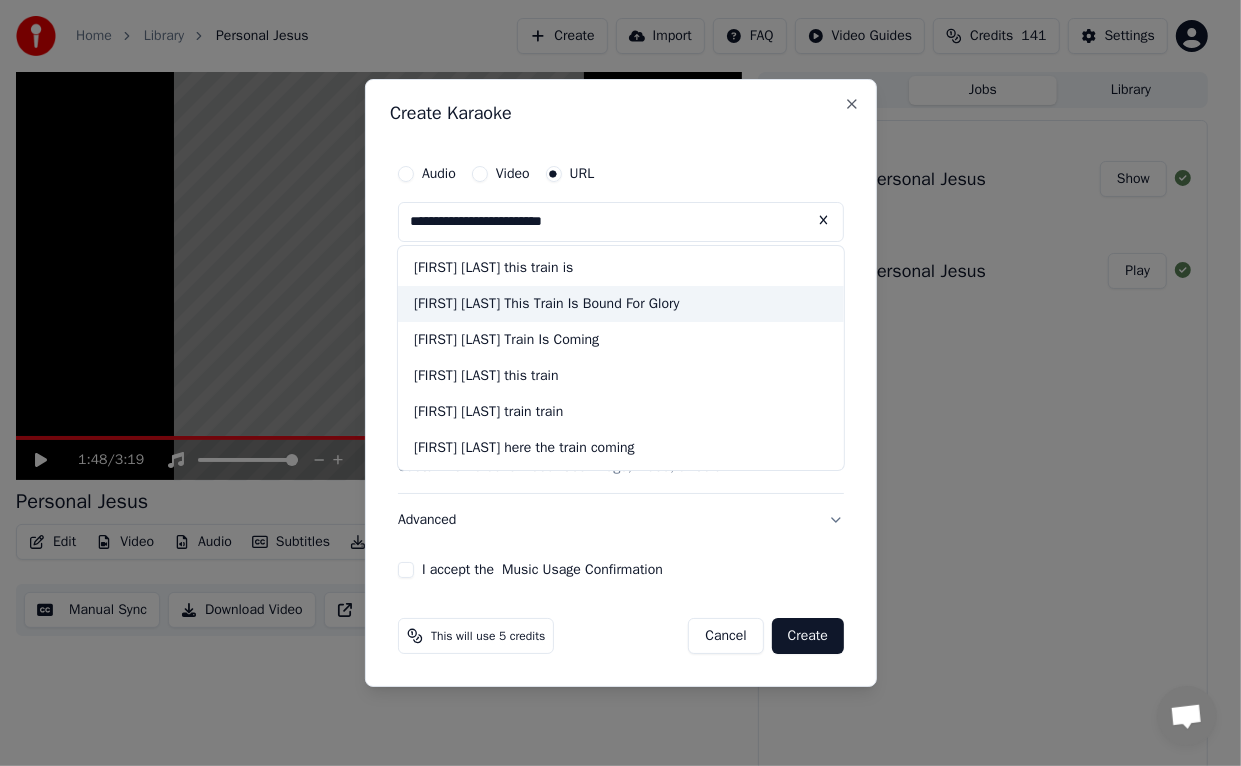 click on "[FIRST] [LAST] This Train Is Bound For Glory" at bounding box center [621, 304] 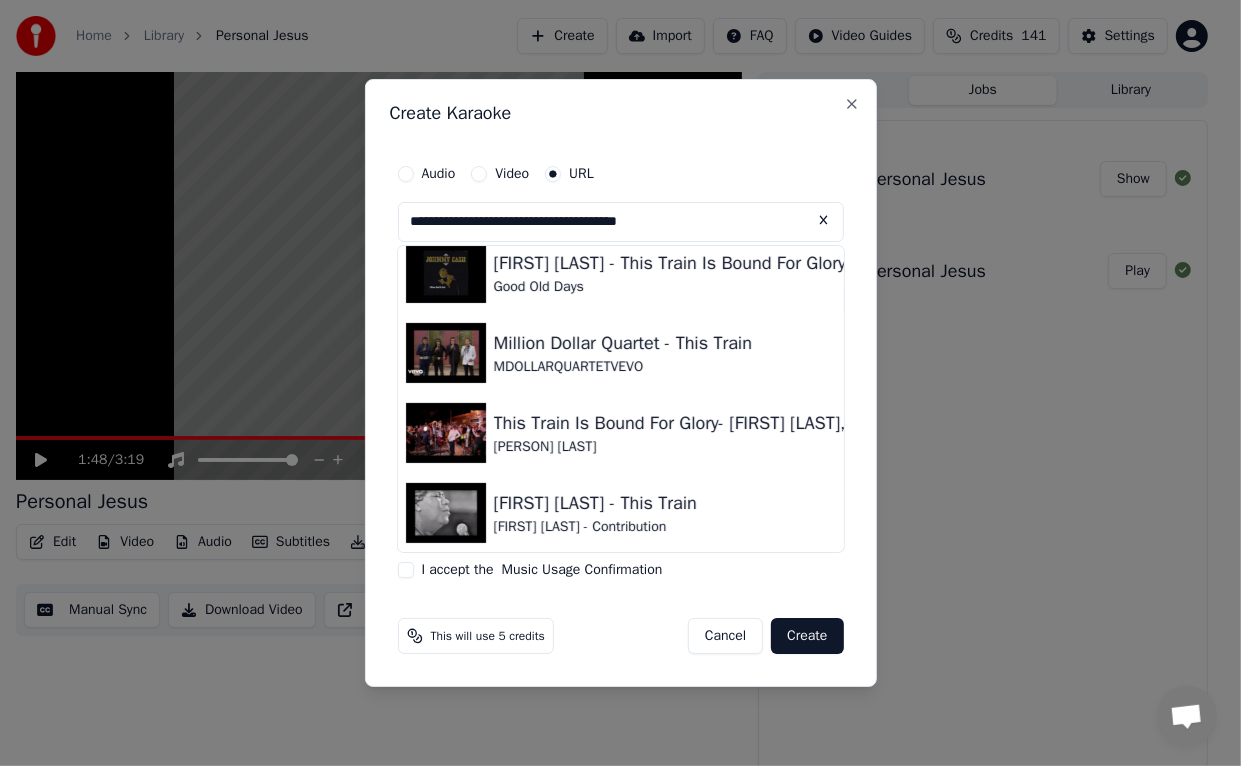 scroll, scrollTop: 0, scrollLeft: 0, axis: both 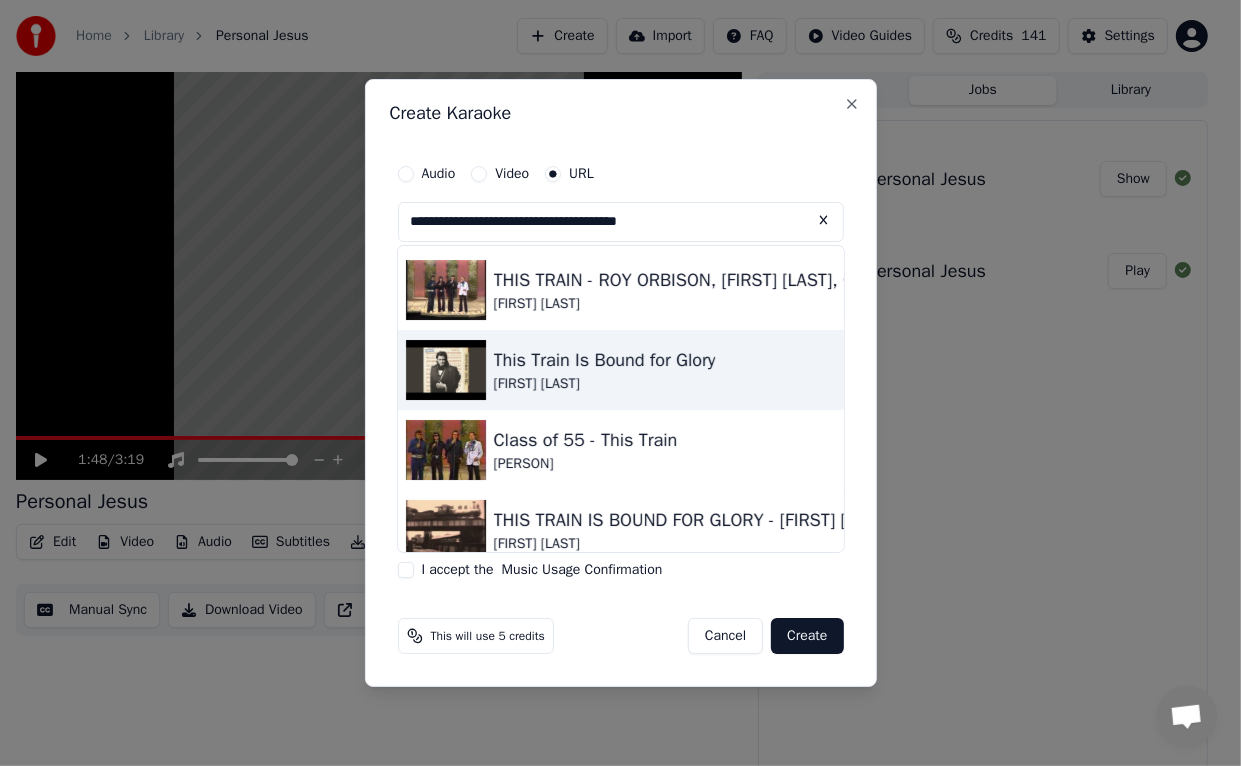 click at bounding box center [446, 370] 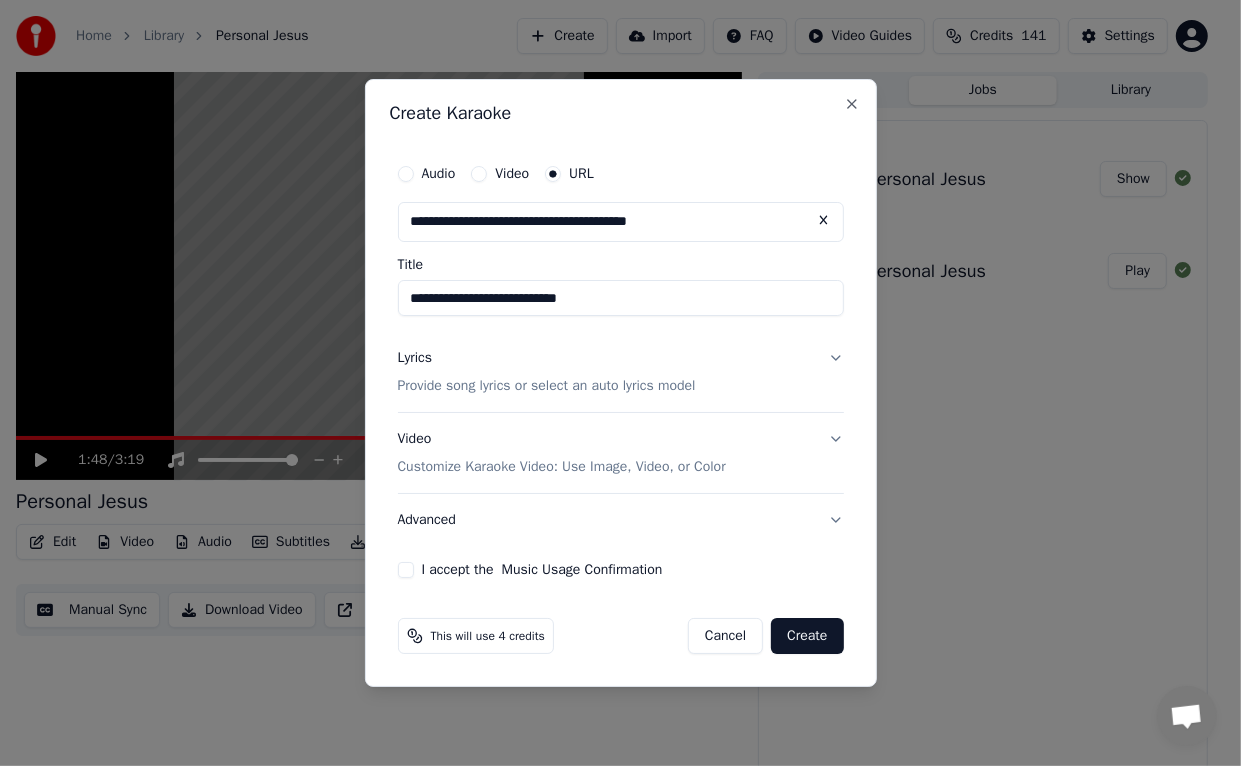 click on "I accept the   Music Usage Confirmation" at bounding box center (406, 570) 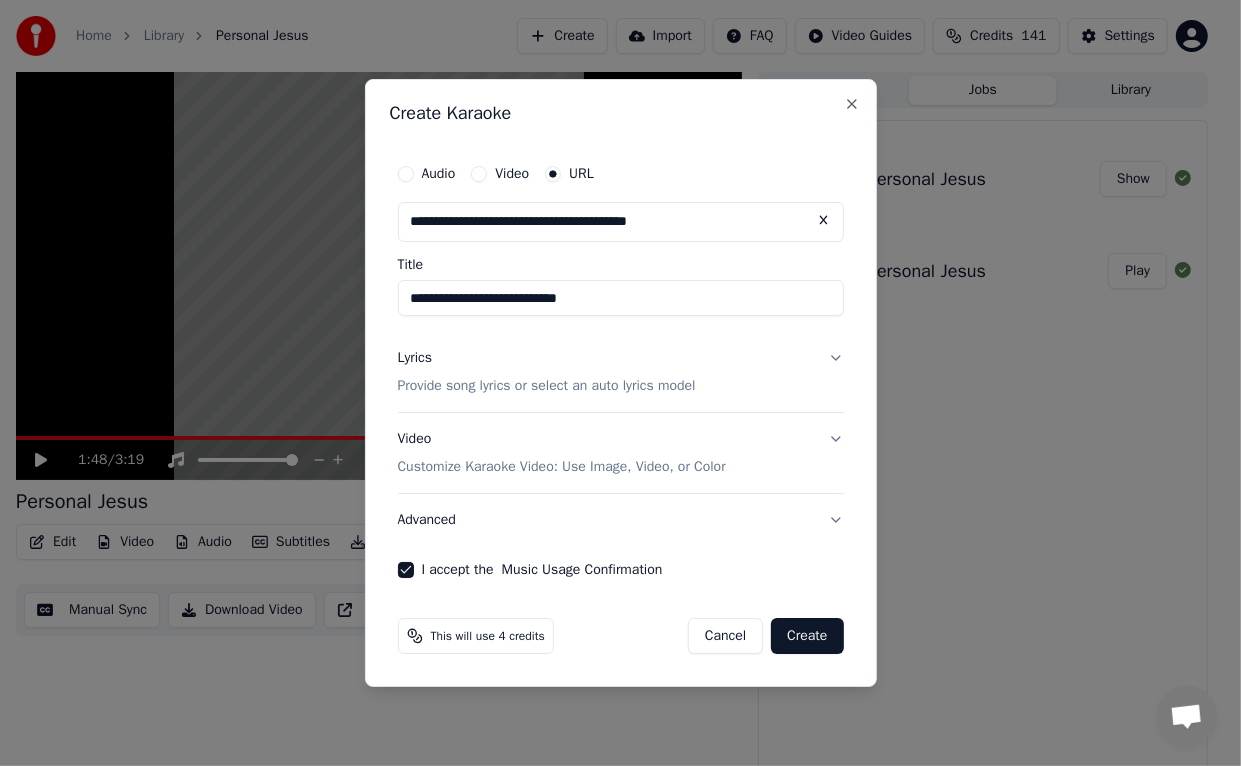 click on "Create" at bounding box center (807, 636) 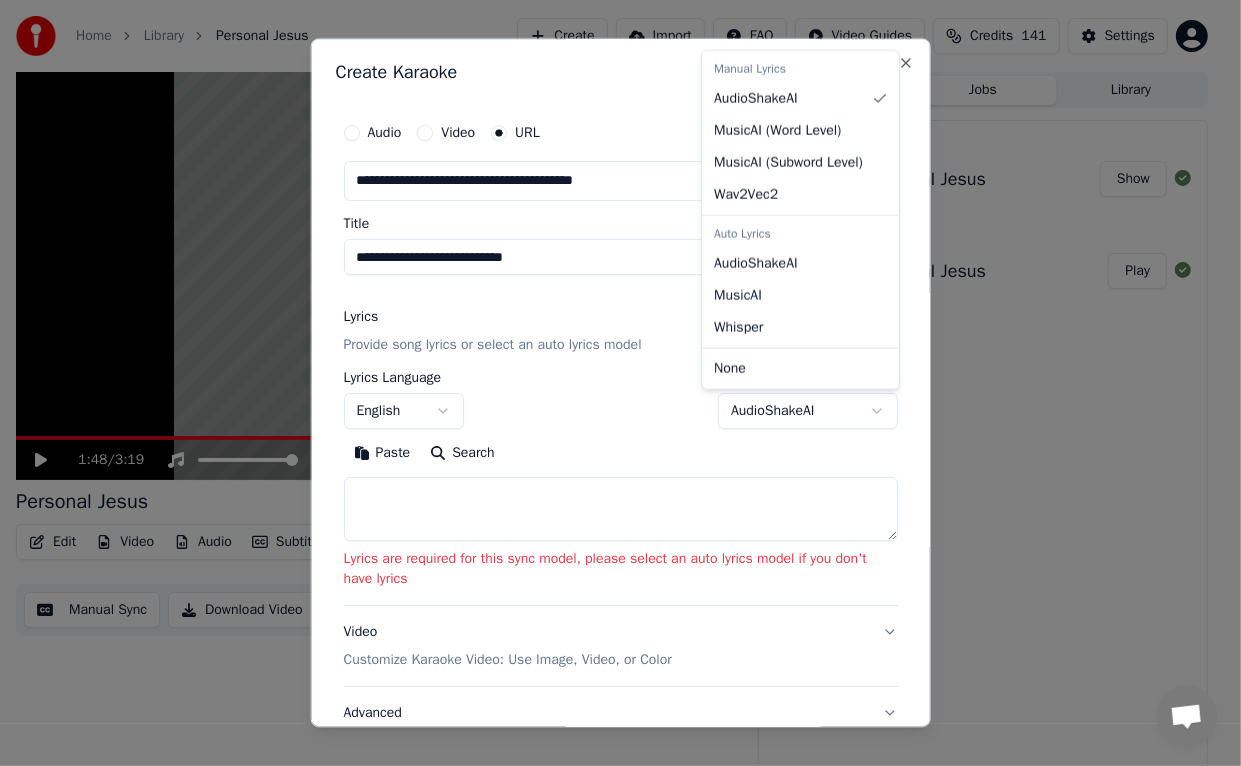 click on "**********" at bounding box center [612, 383] 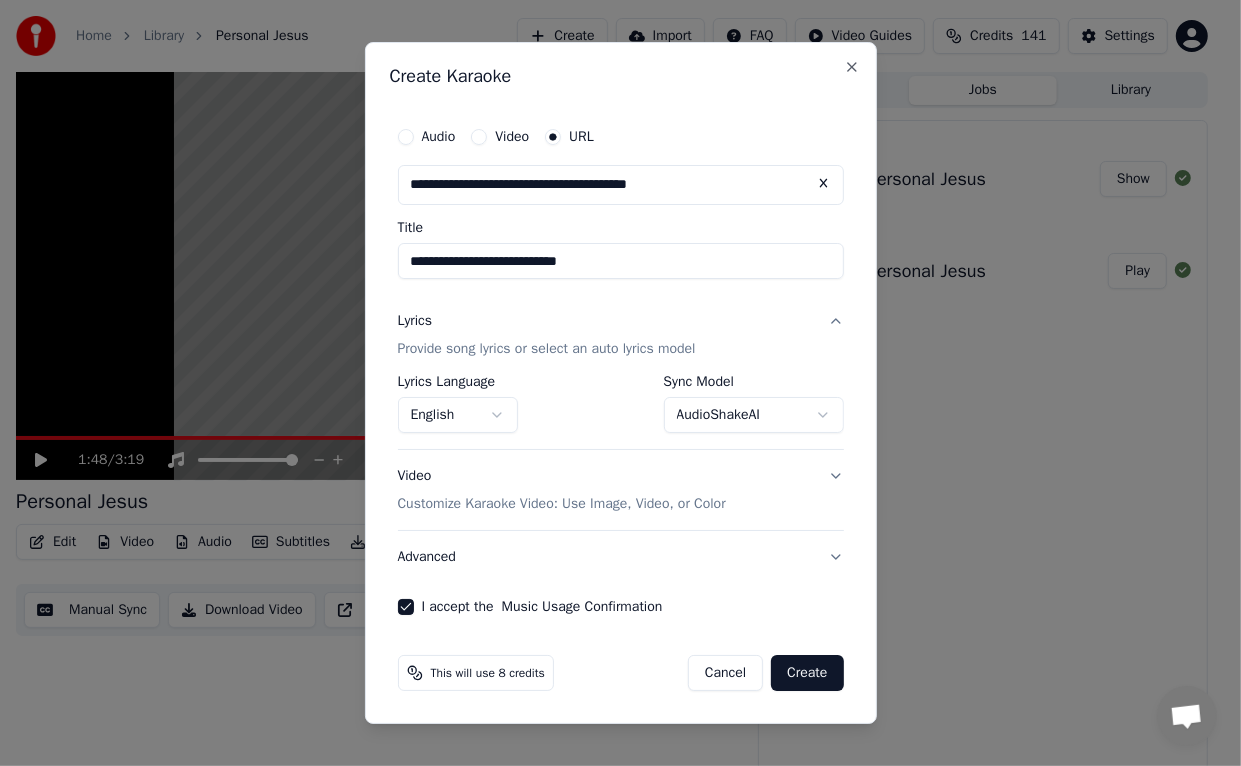 click on "Create" at bounding box center (807, 673) 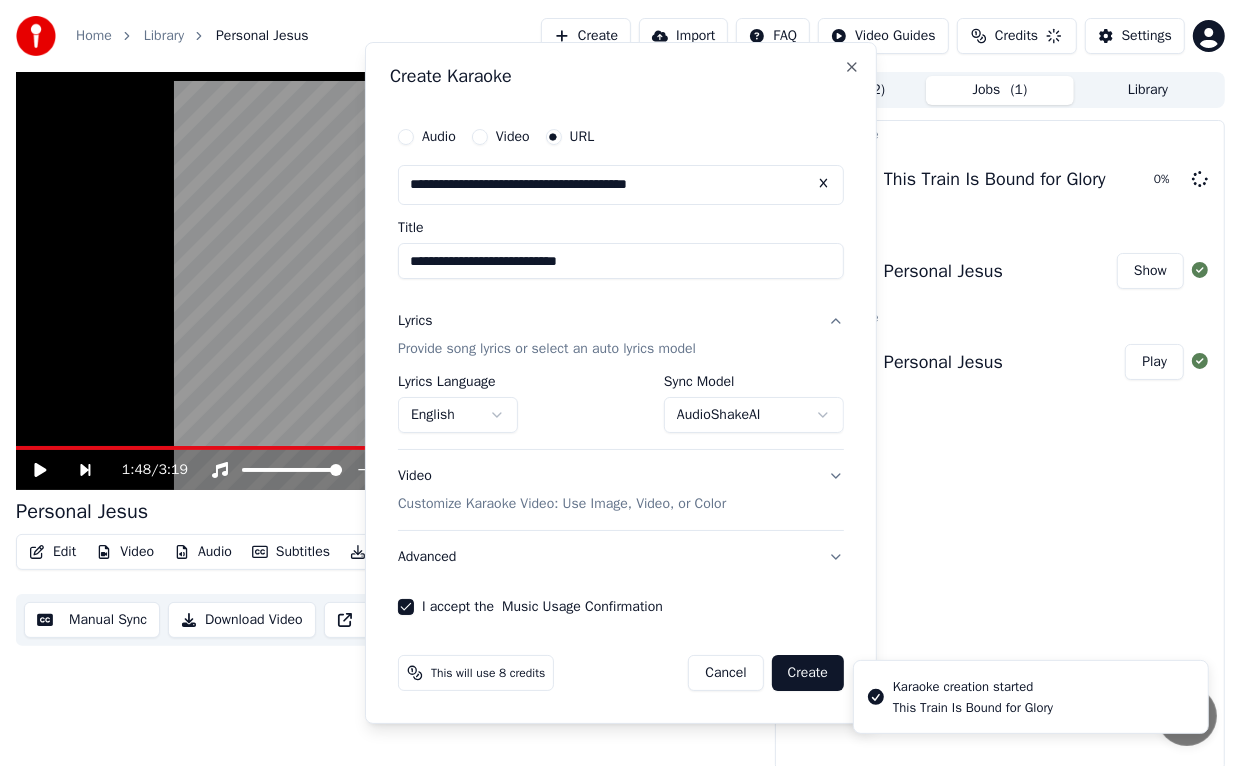 select on "**********" 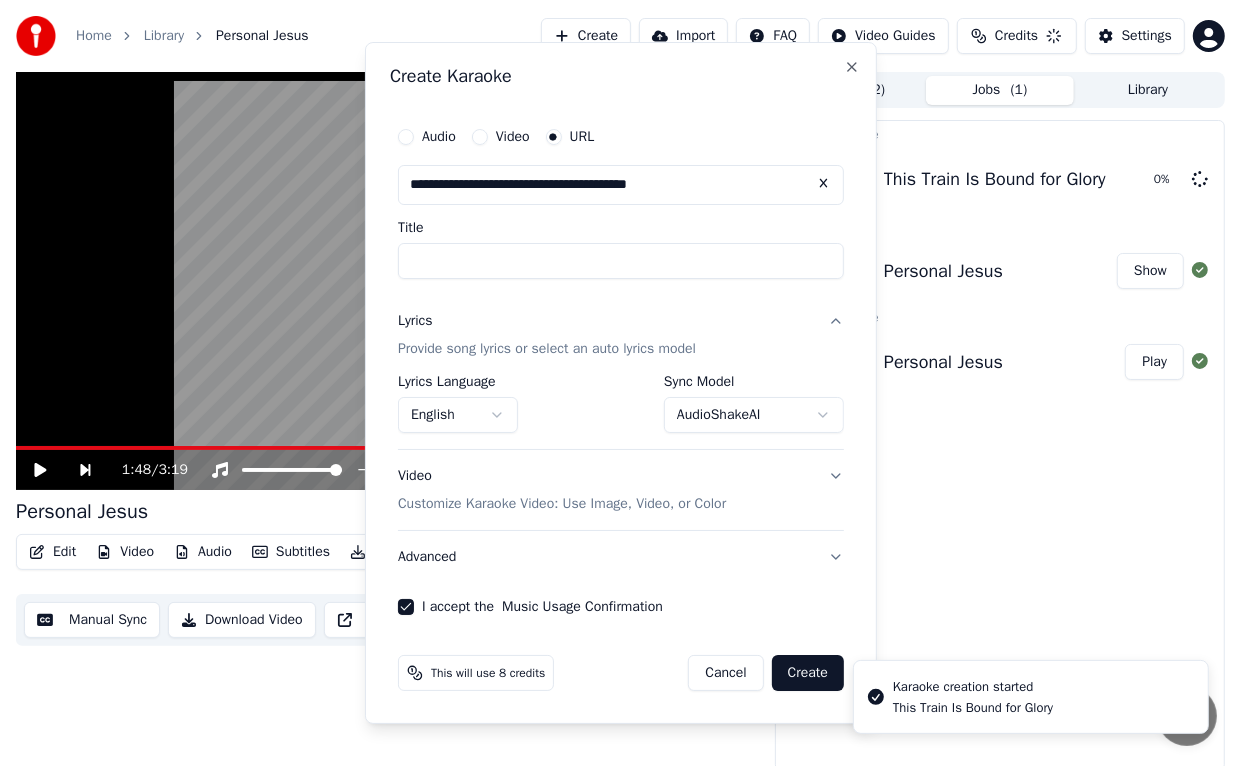 select 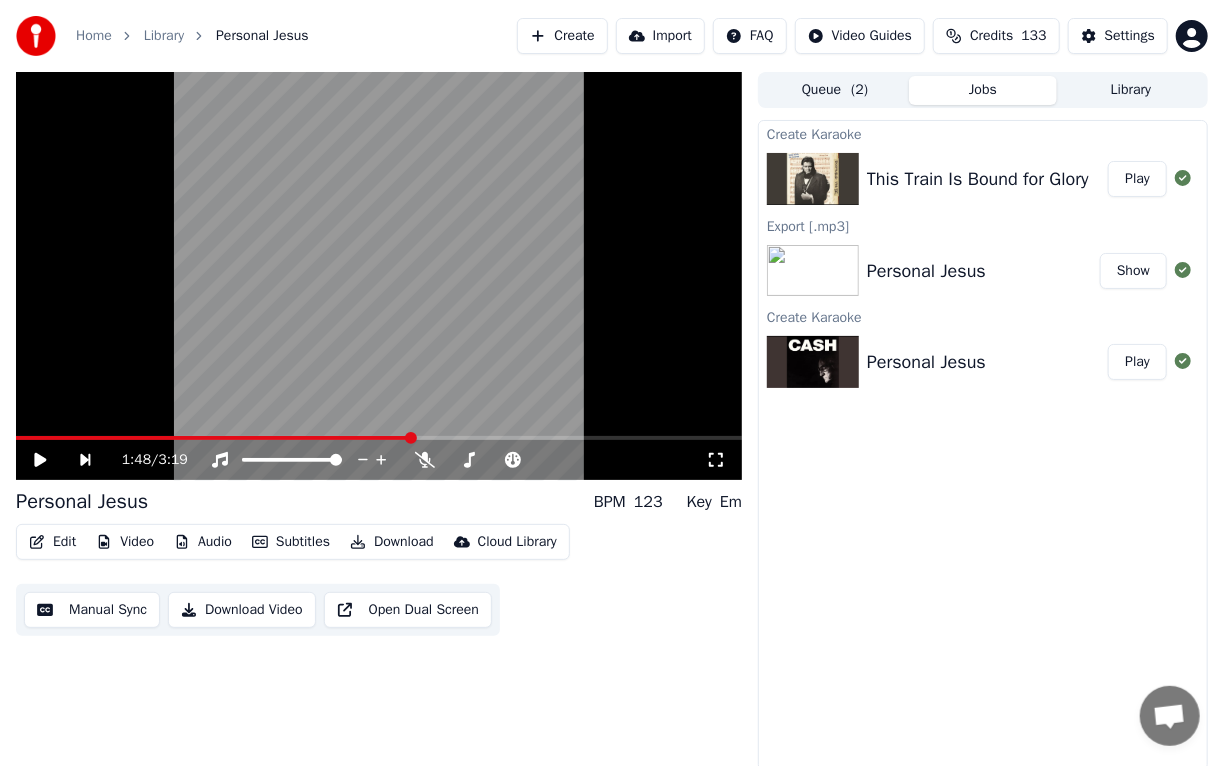 click on "Play" at bounding box center (1137, 179) 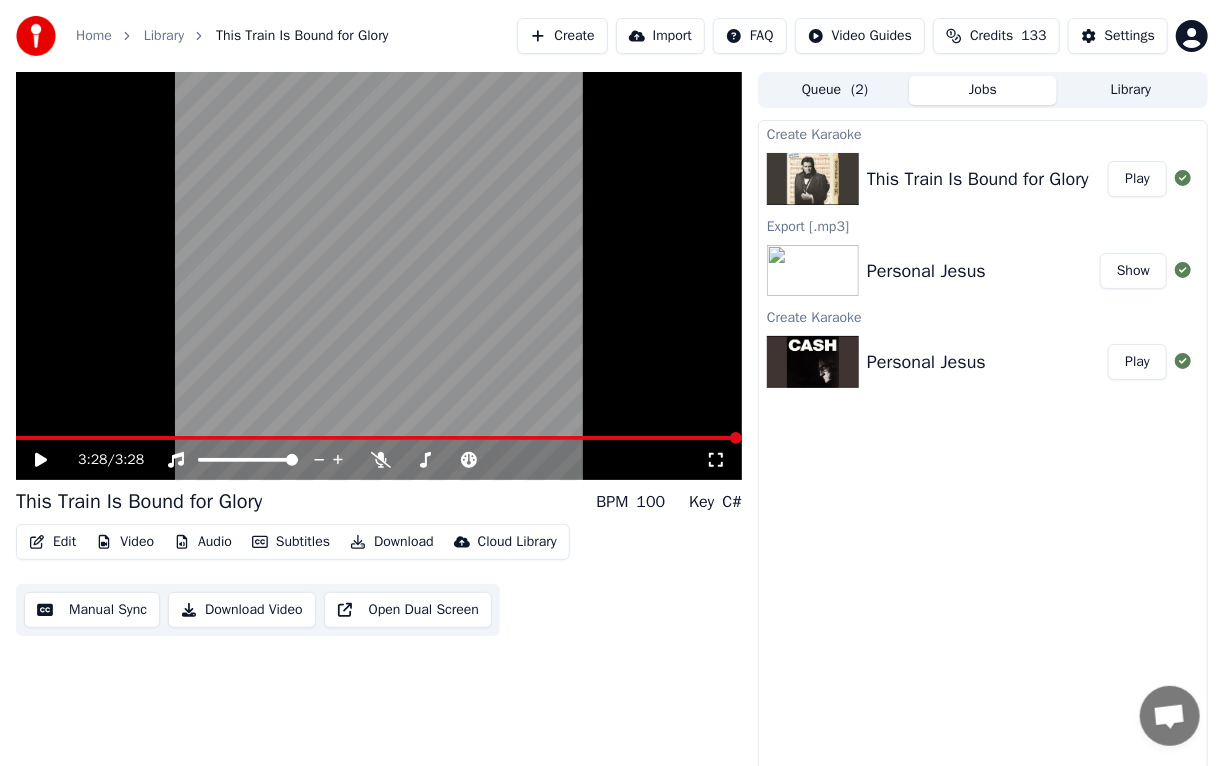 click on "Create" at bounding box center (562, 36) 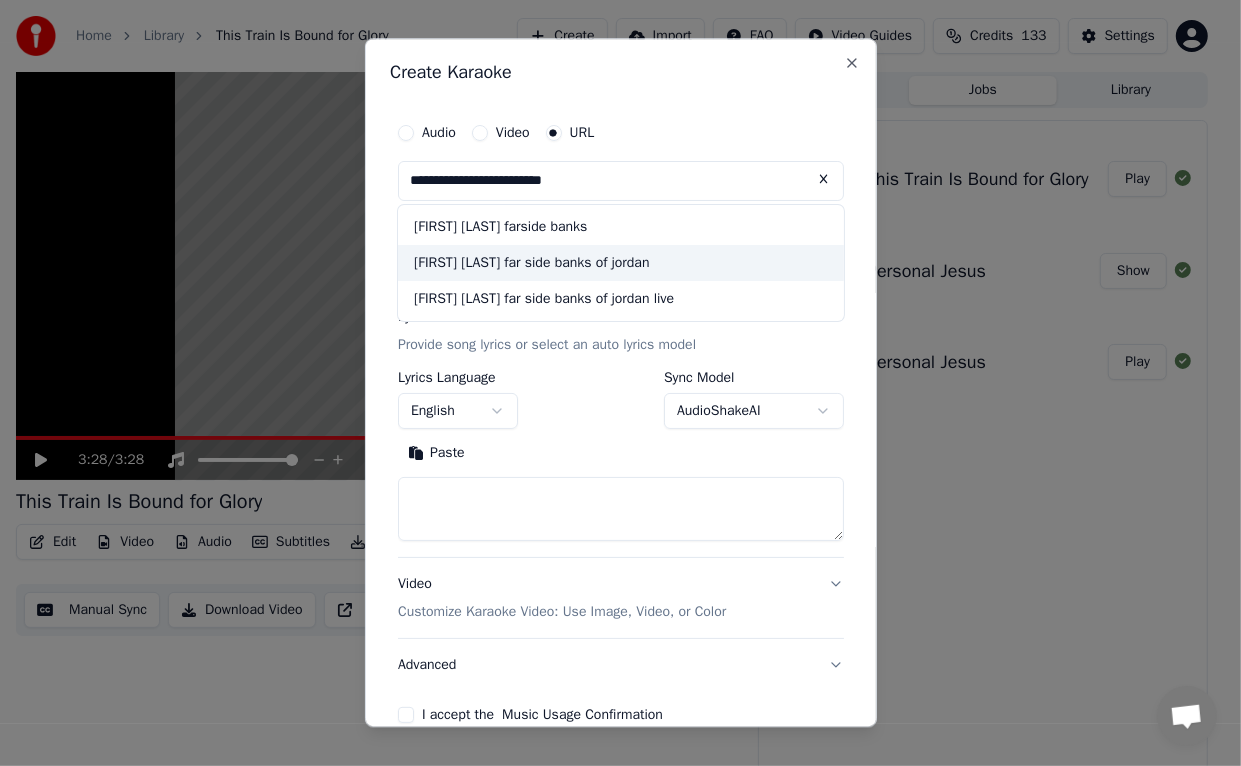 click on "[FIRST] [LAST] far side banks of jordan" at bounding box center [621, 263] 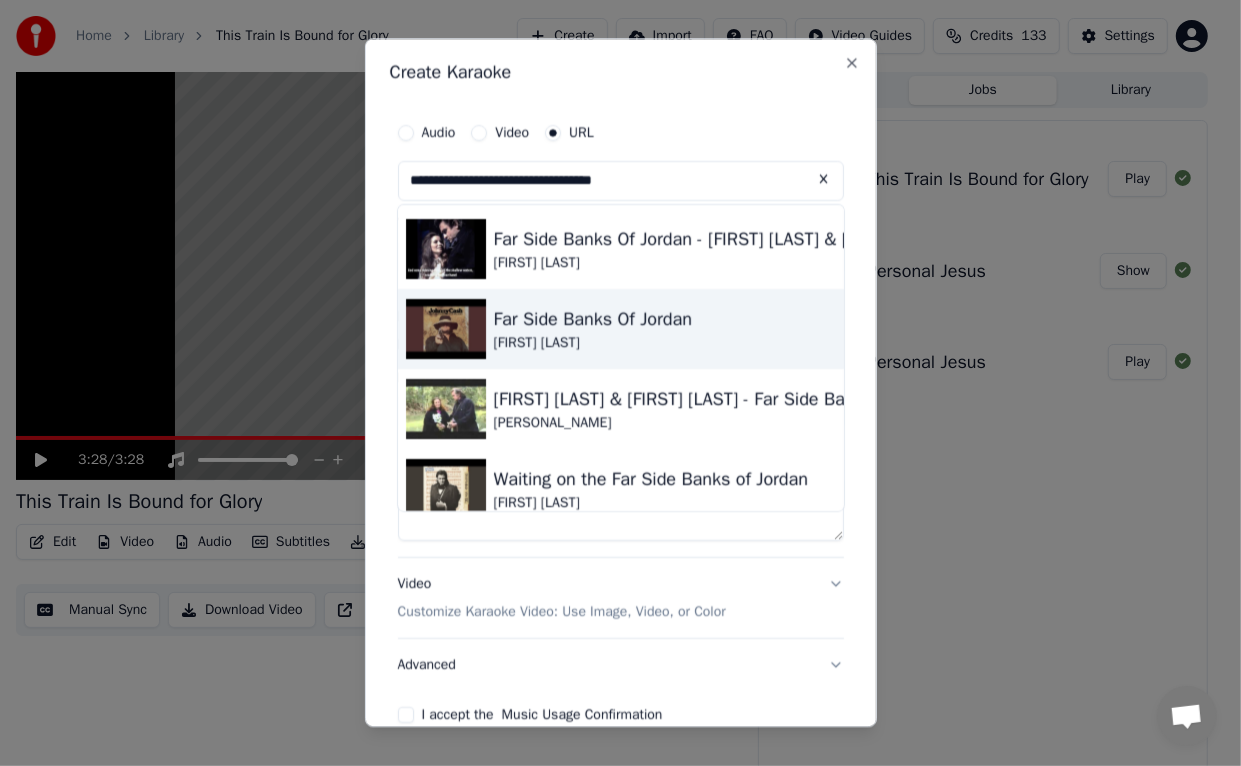 click at bounding box center (446, 329) 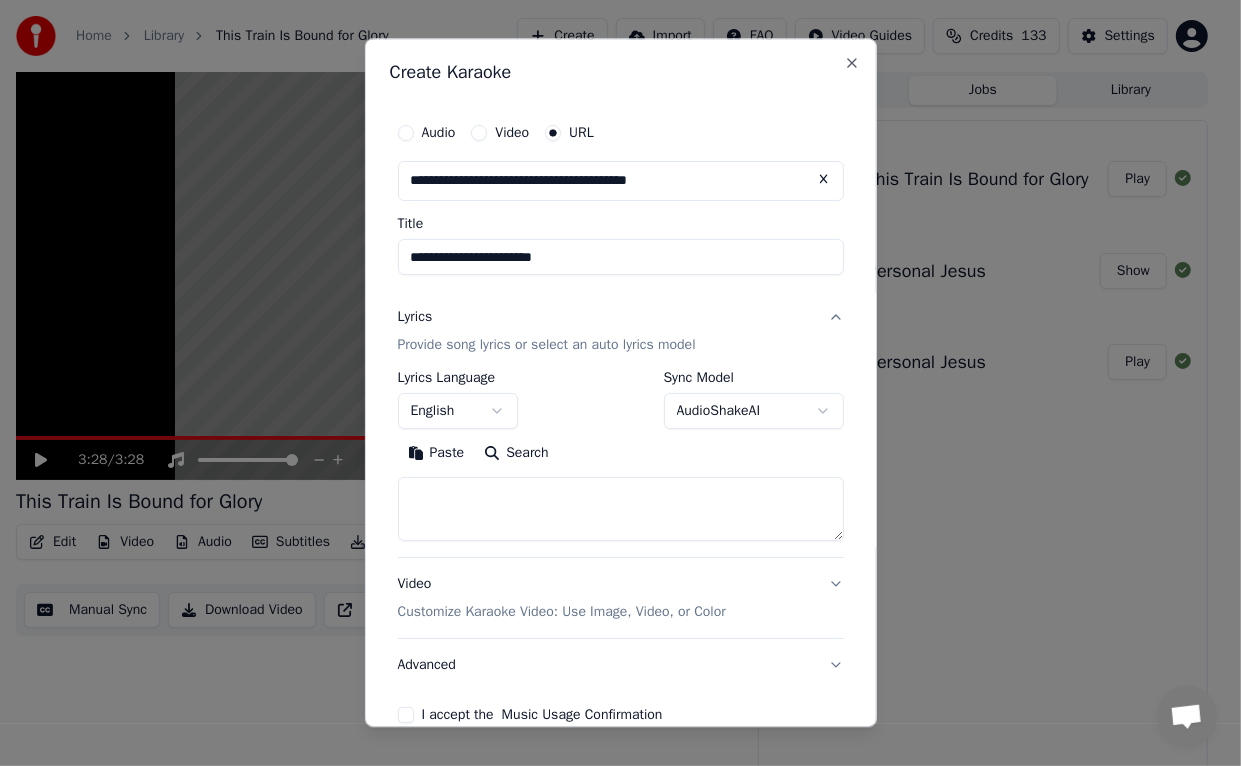 type 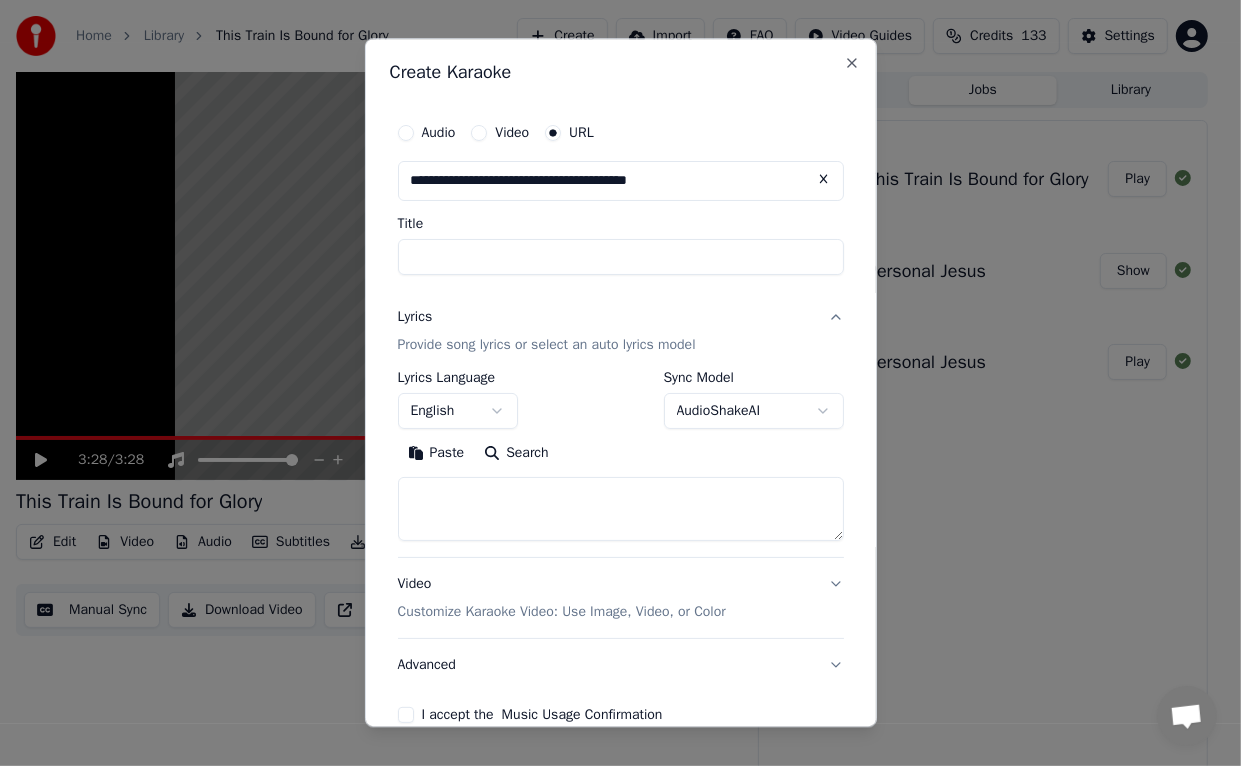 select 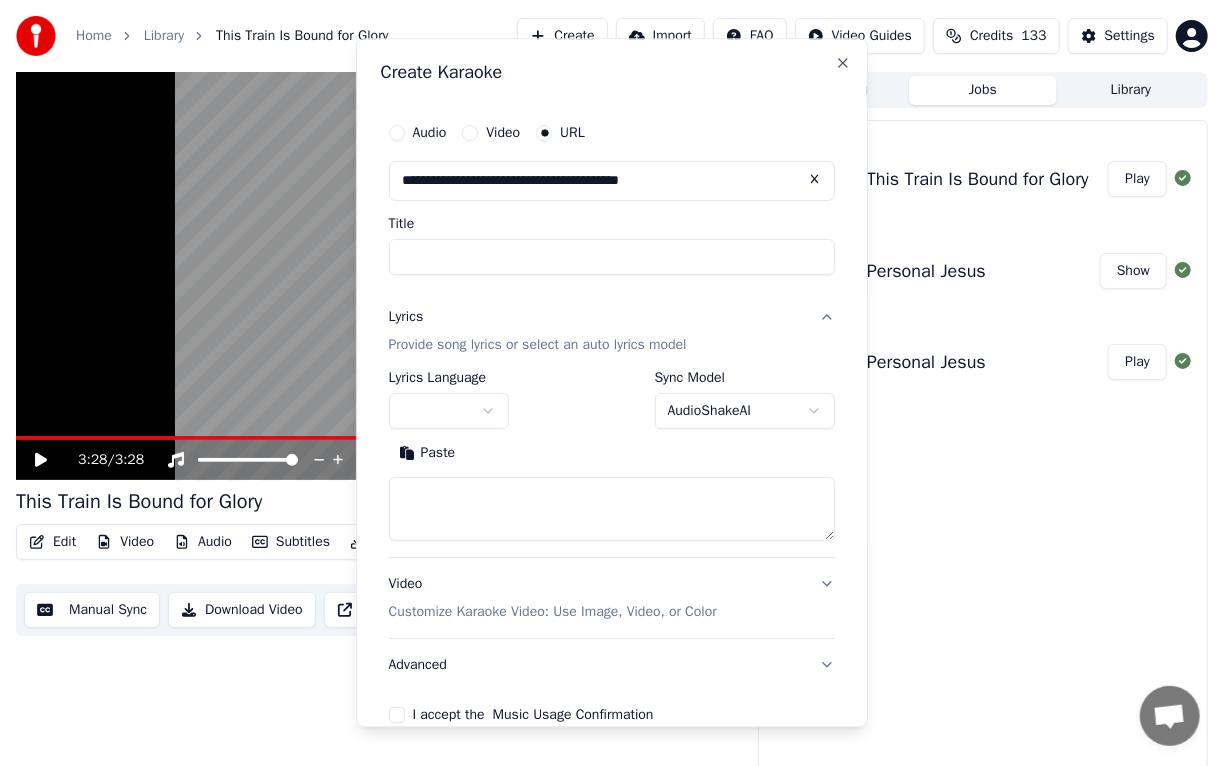 drag, startPoint x: 901, startPoint y: 576, endPoint x: 901, endPoint y: 610, distance: 34 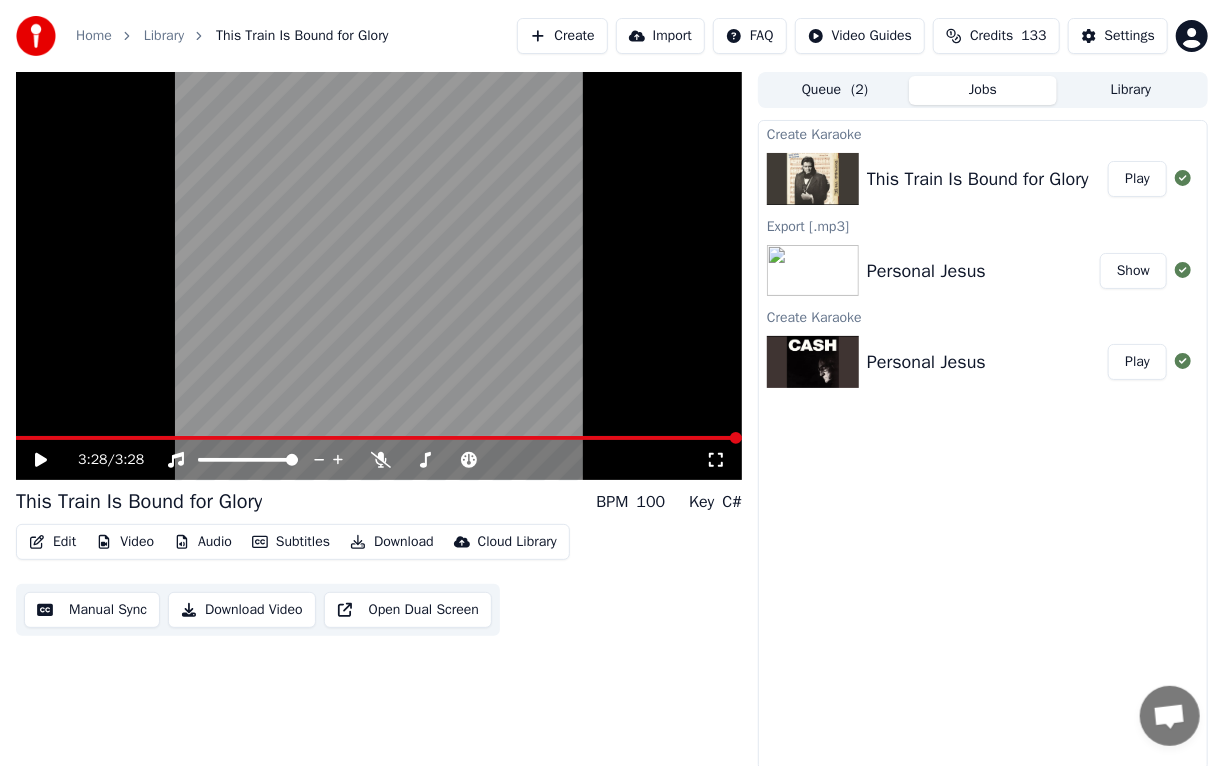 click on "Create" at bounding box center [562, 36] 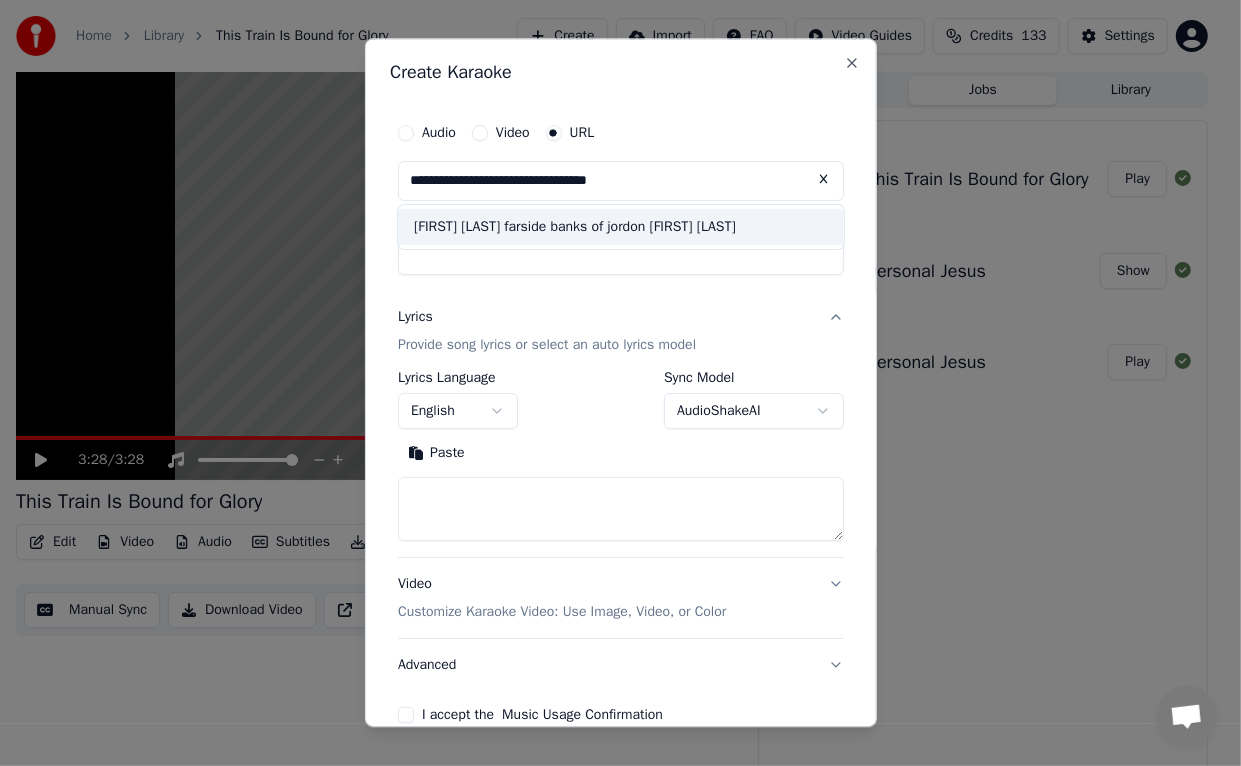 click on "[FIRST] [LAST] farside banks of jordon [FIRST] [LAST]" at bounding box center (621, 227) 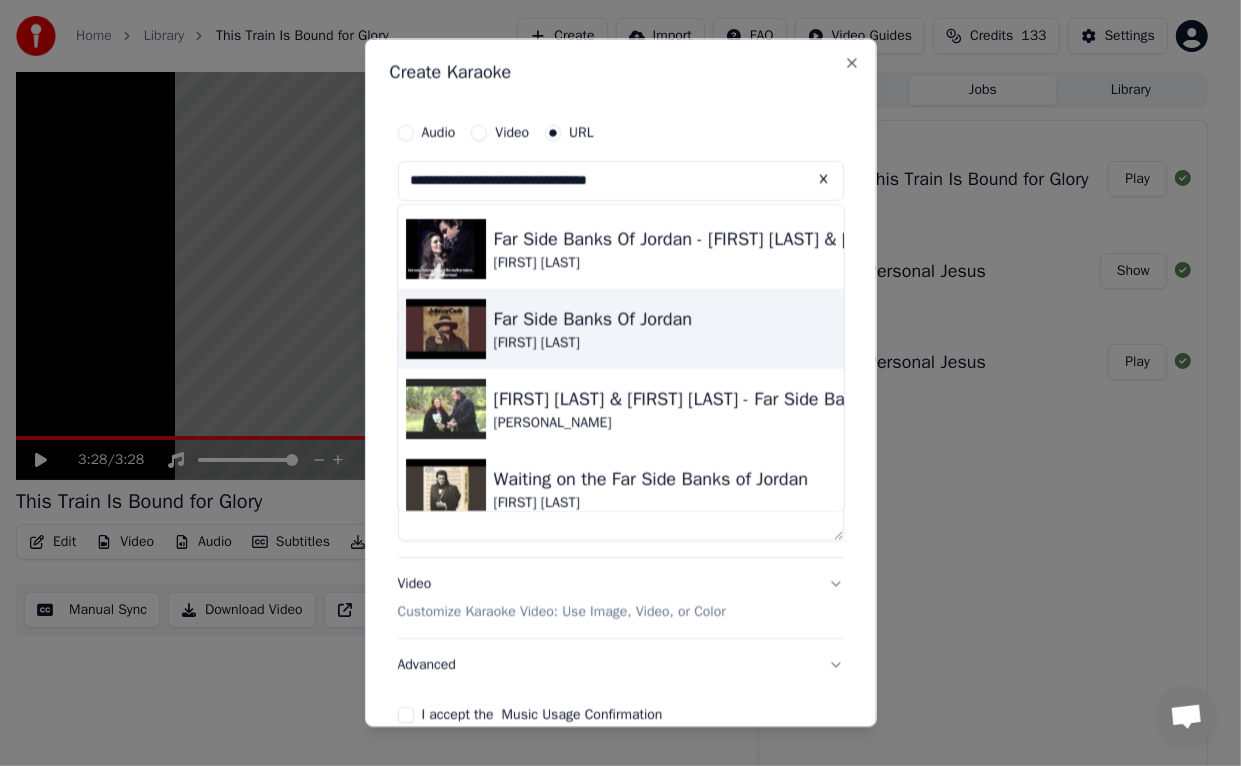 click at bounding box center (446, 329) 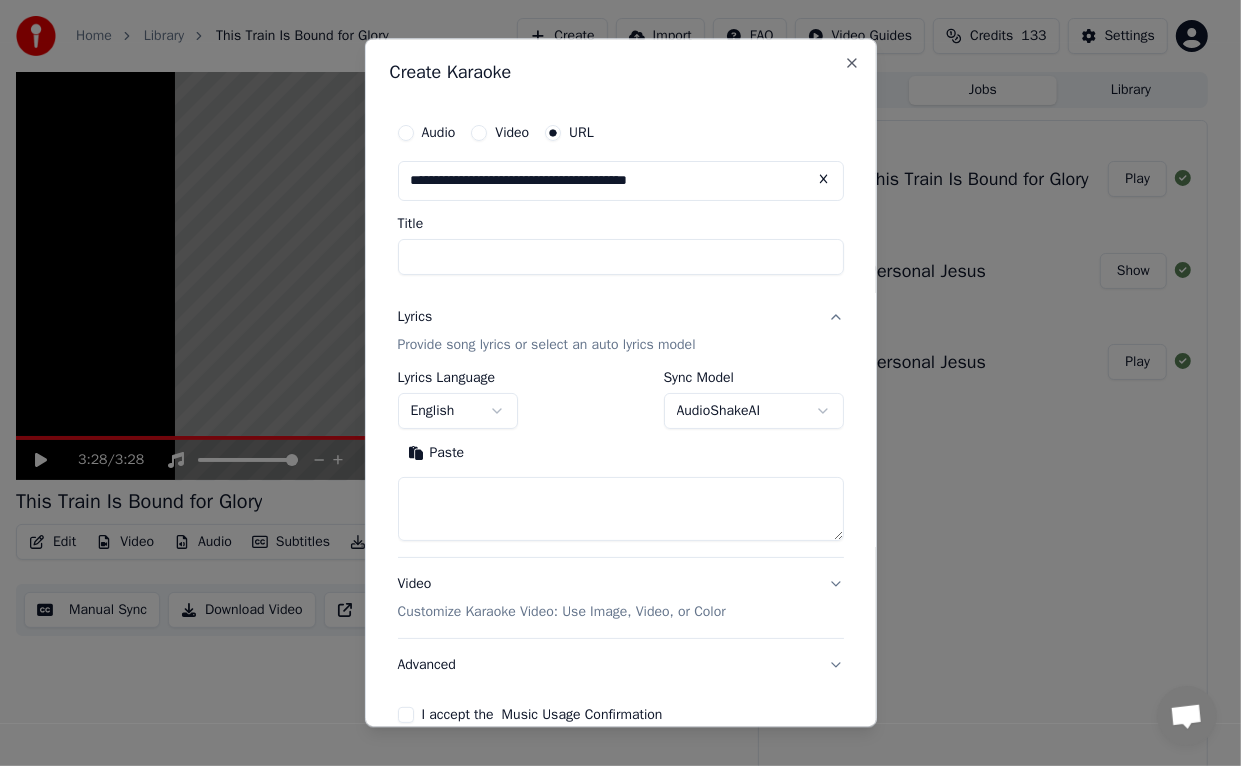 type on "**********" 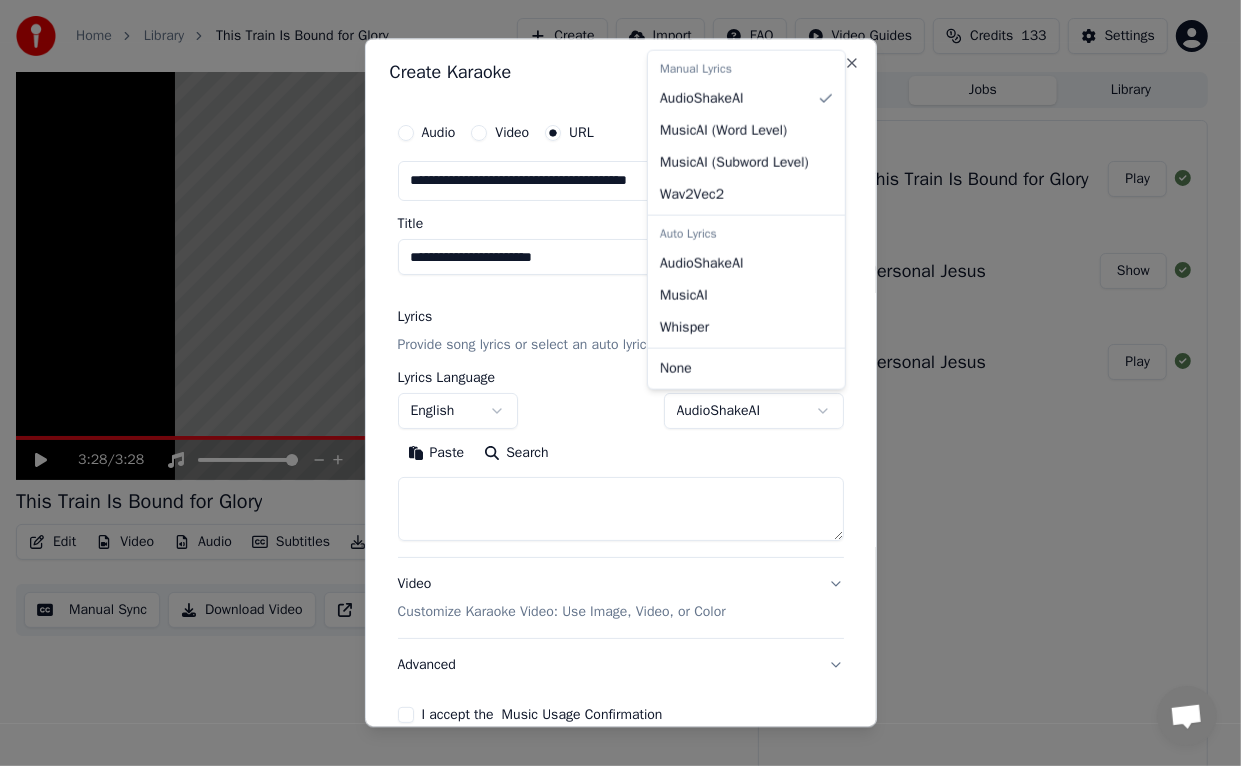 click on "**********" at bounding box center [612, 383] 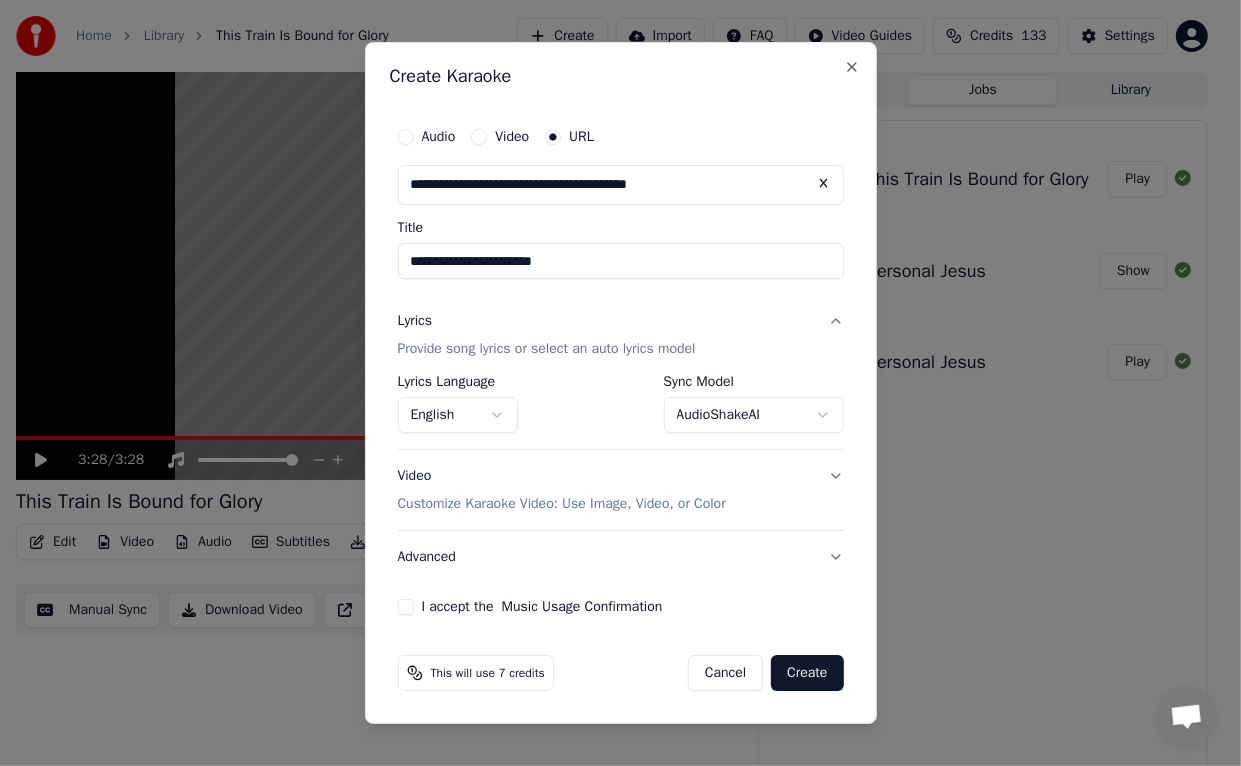 click on "I accept the   Music Usage Confirmation" at bounding box center [406, 607] 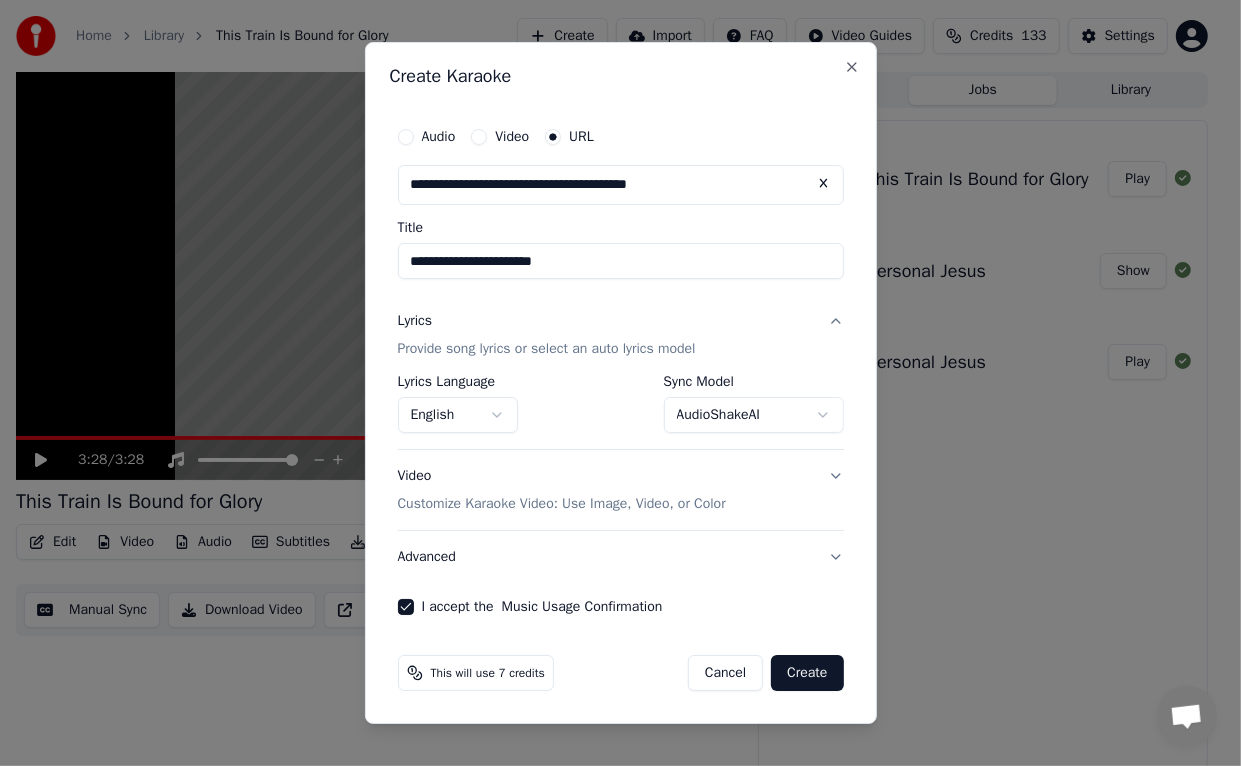 click on "Create" at bounding box center [807, 673] 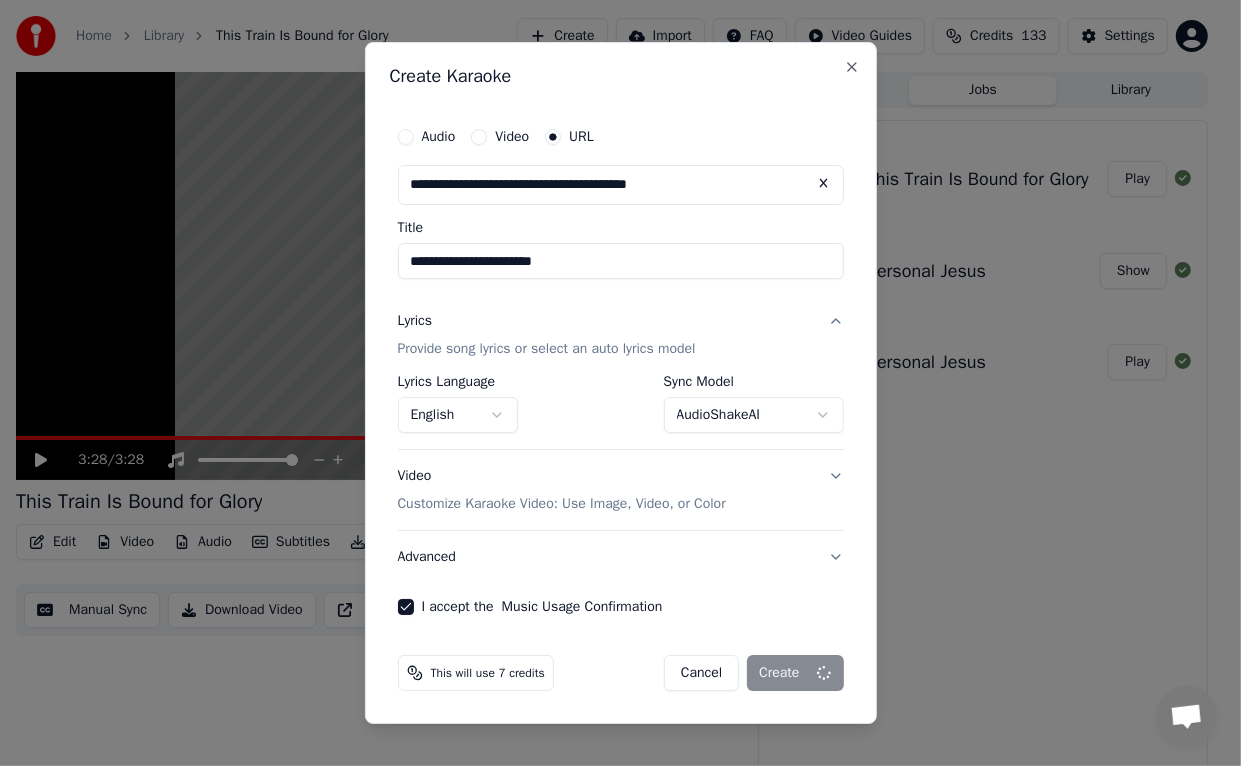 select on "**********" 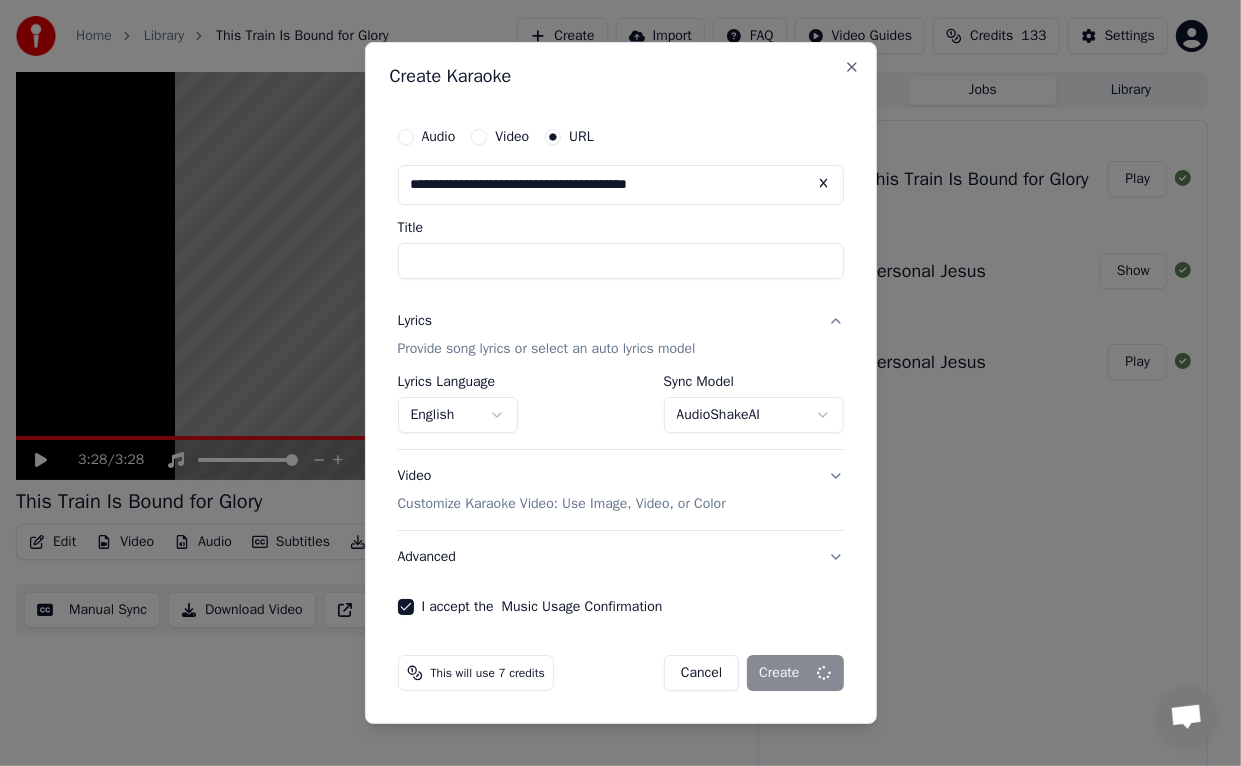select 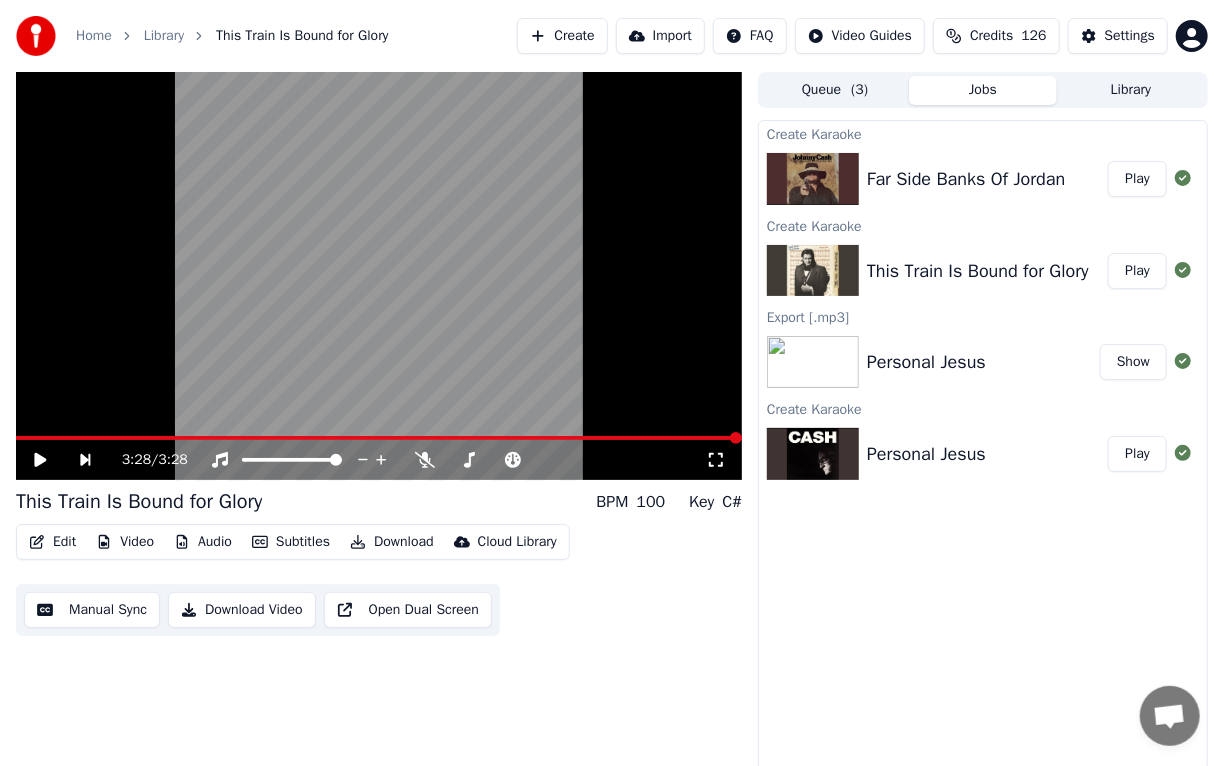 click on "Play" at bounding box center (1137, 179) 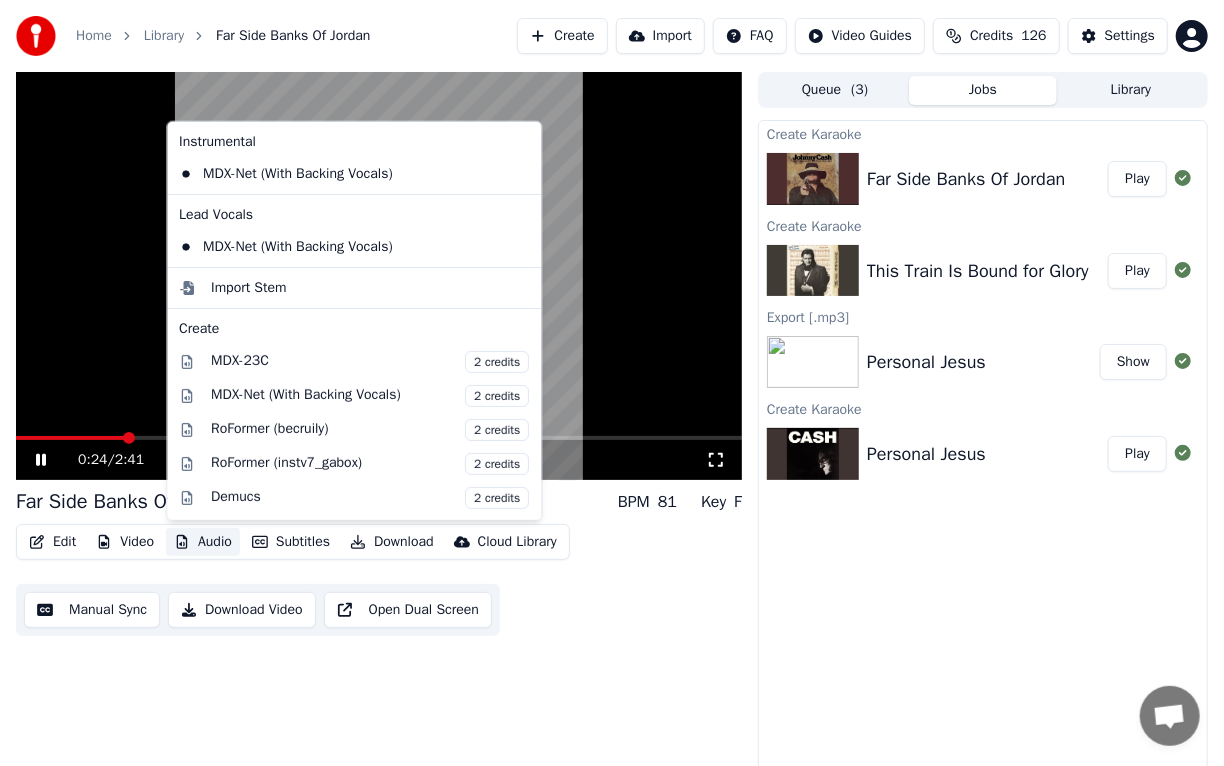 click on "Audio" at bounding box center (203, 542) 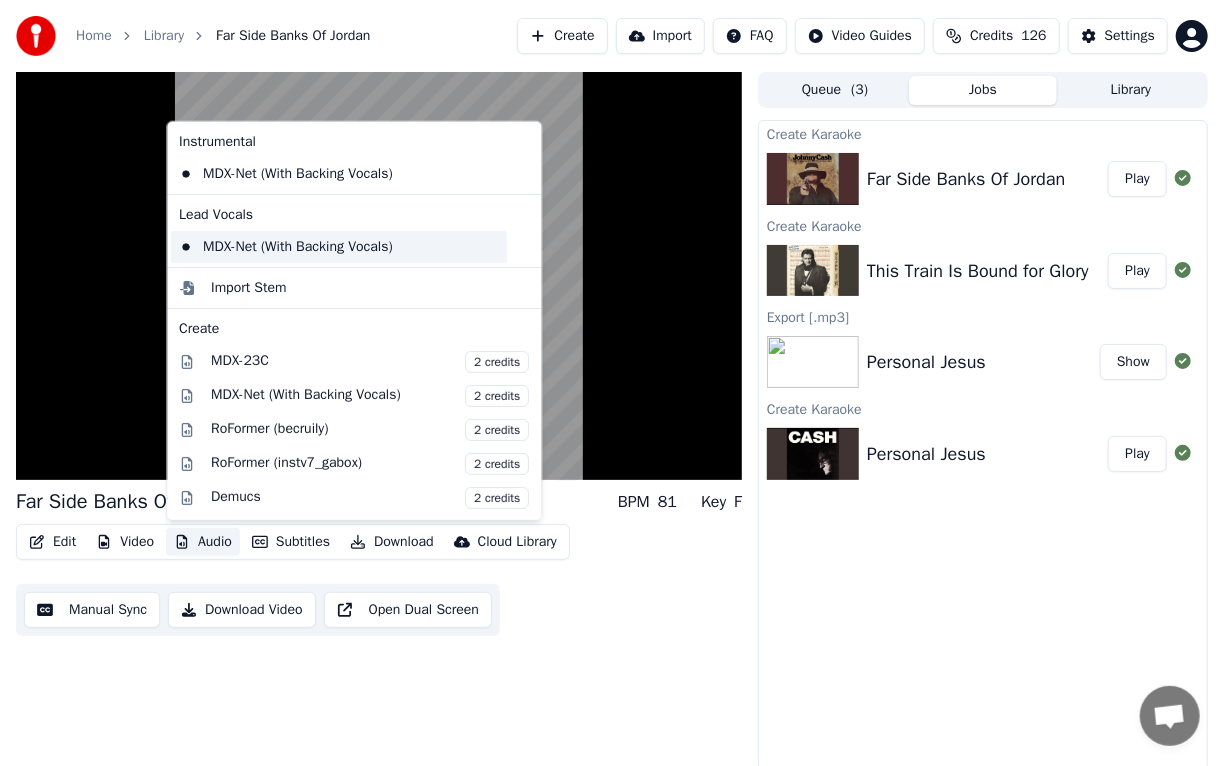 click on "MDX-Net (With Backing Vocals)" at bounding box center [339, 247] 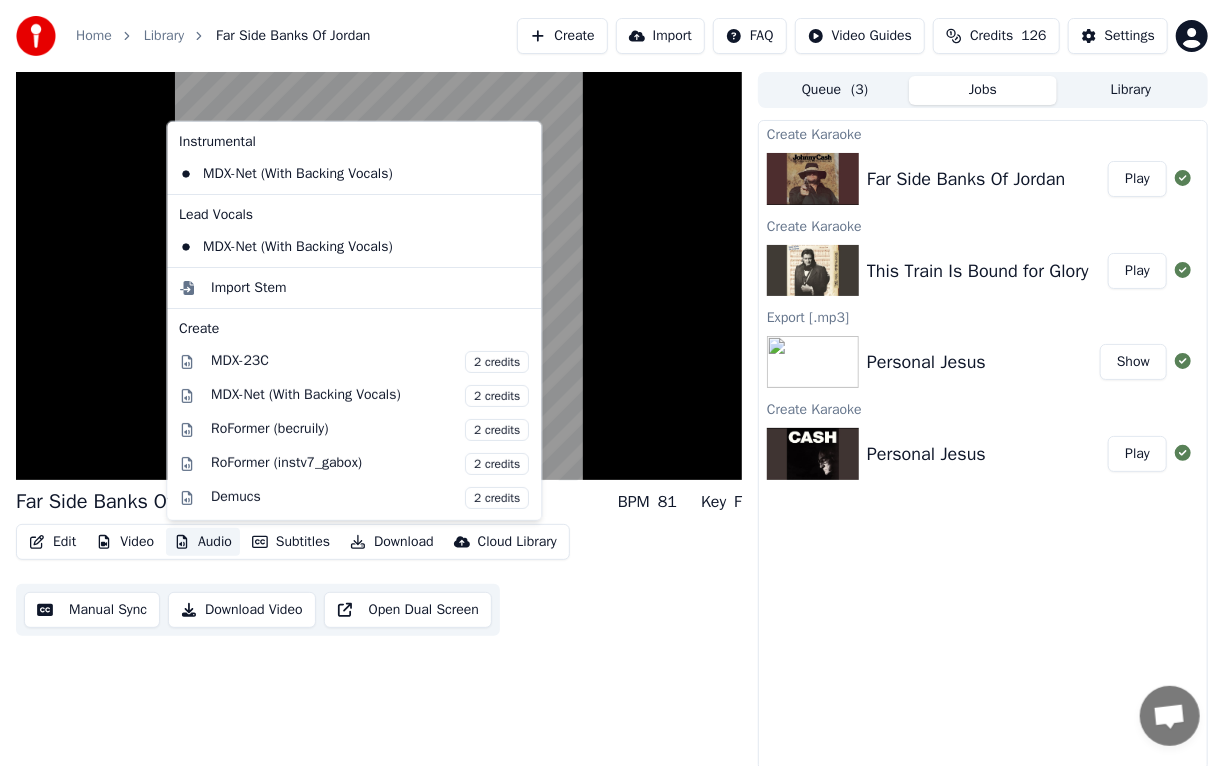 click on "Audio" at bounding box center [203, 542] 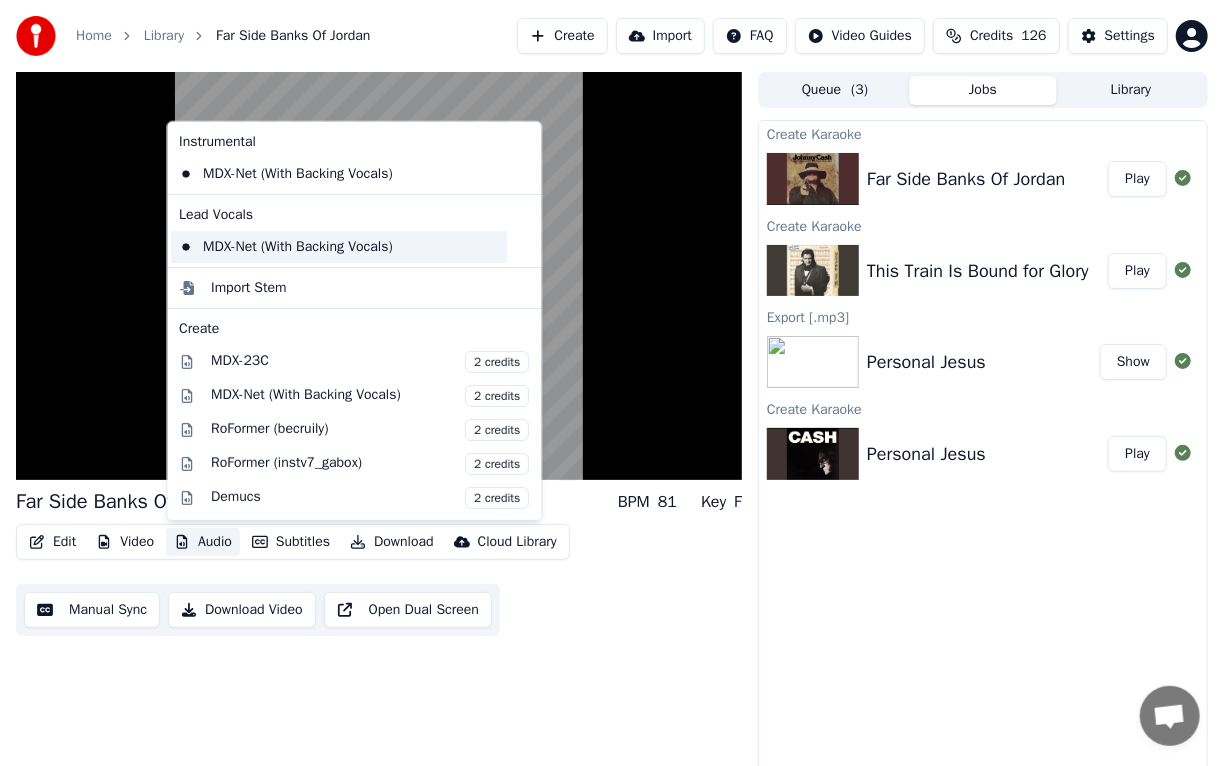 click on "MDX-Net (With Backing Vocals)" at bounding box center (339, 247) 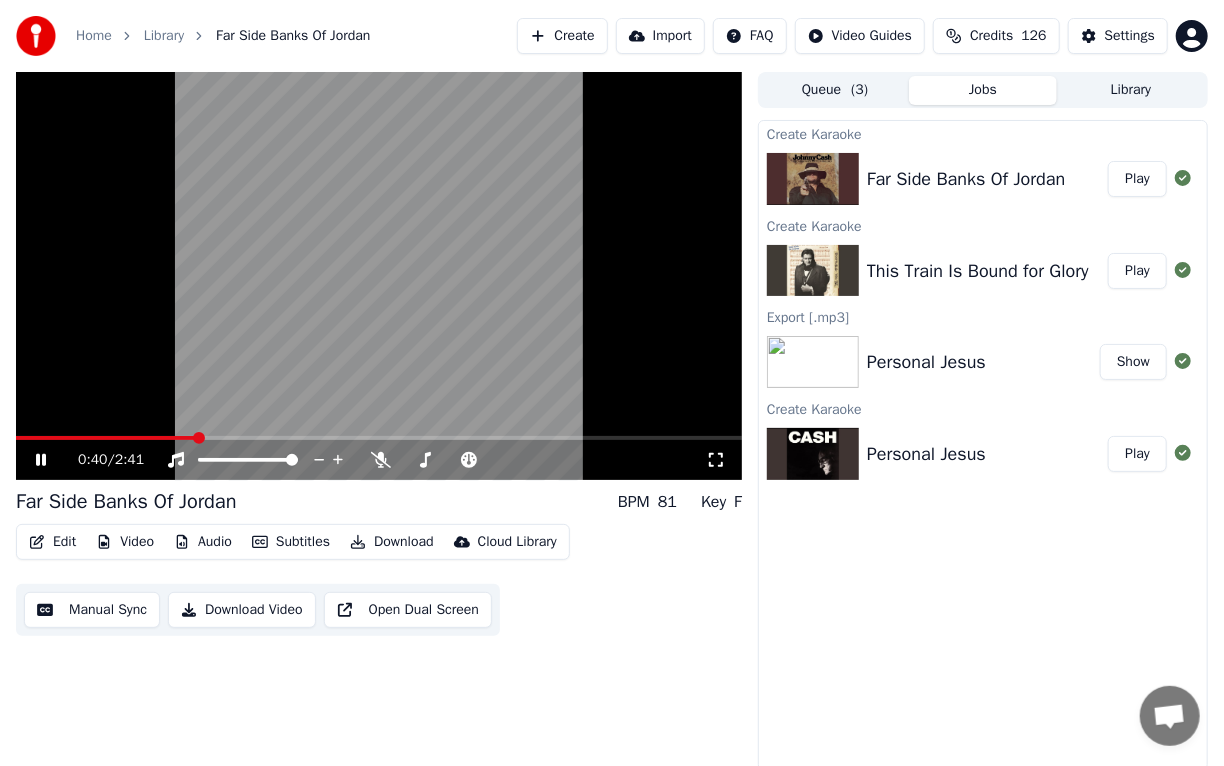 click on "Audio" at bounding box center [203, 542] 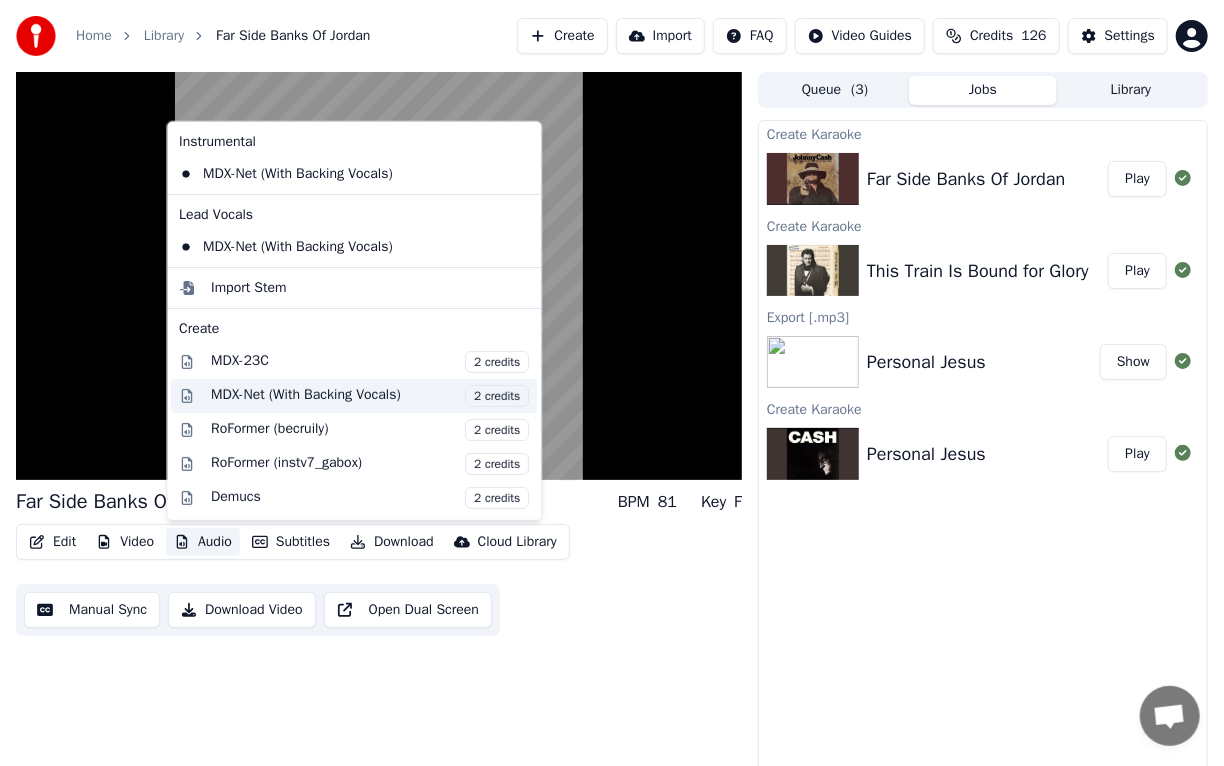 click on "MDX-Net (With Backing Vocals) 2 credits" at bounding box center [370, 396] 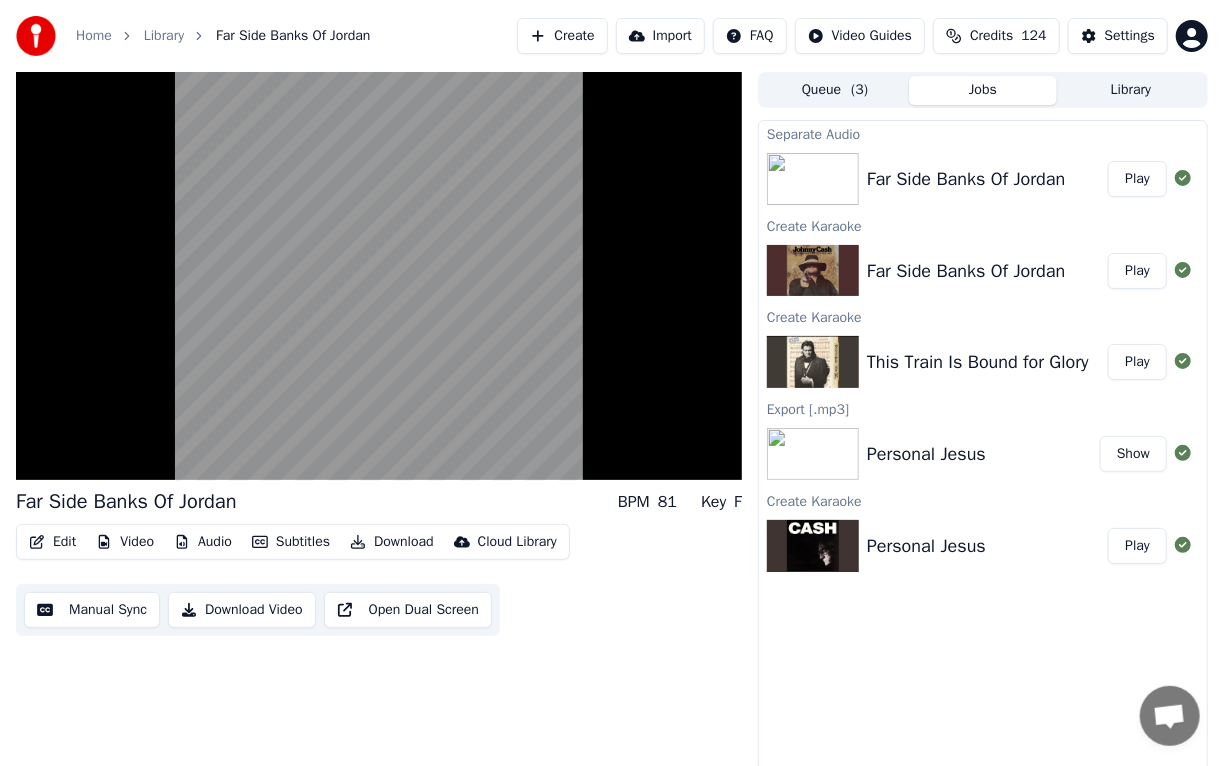 click on "Audio" at bounding box center (203, 542) 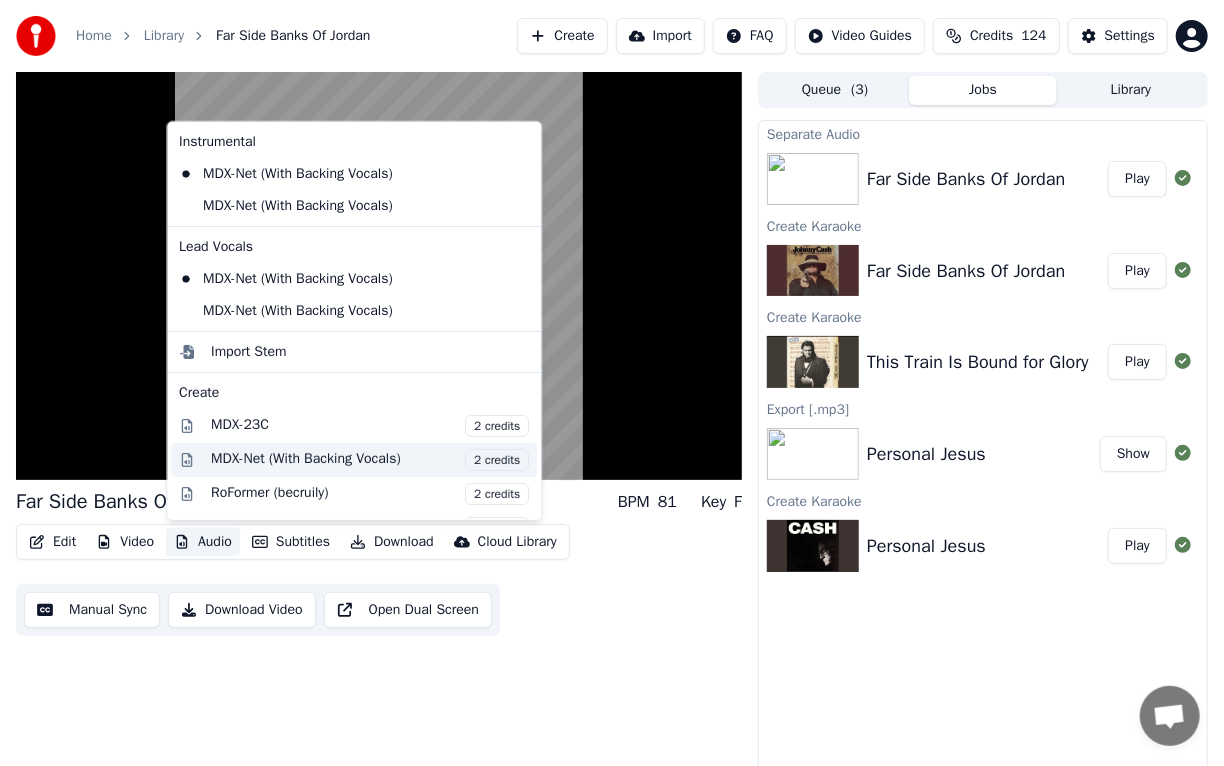 click on "MDX-Net (With Backing Vocals) 2 credits" at bounding box center (370, 460) 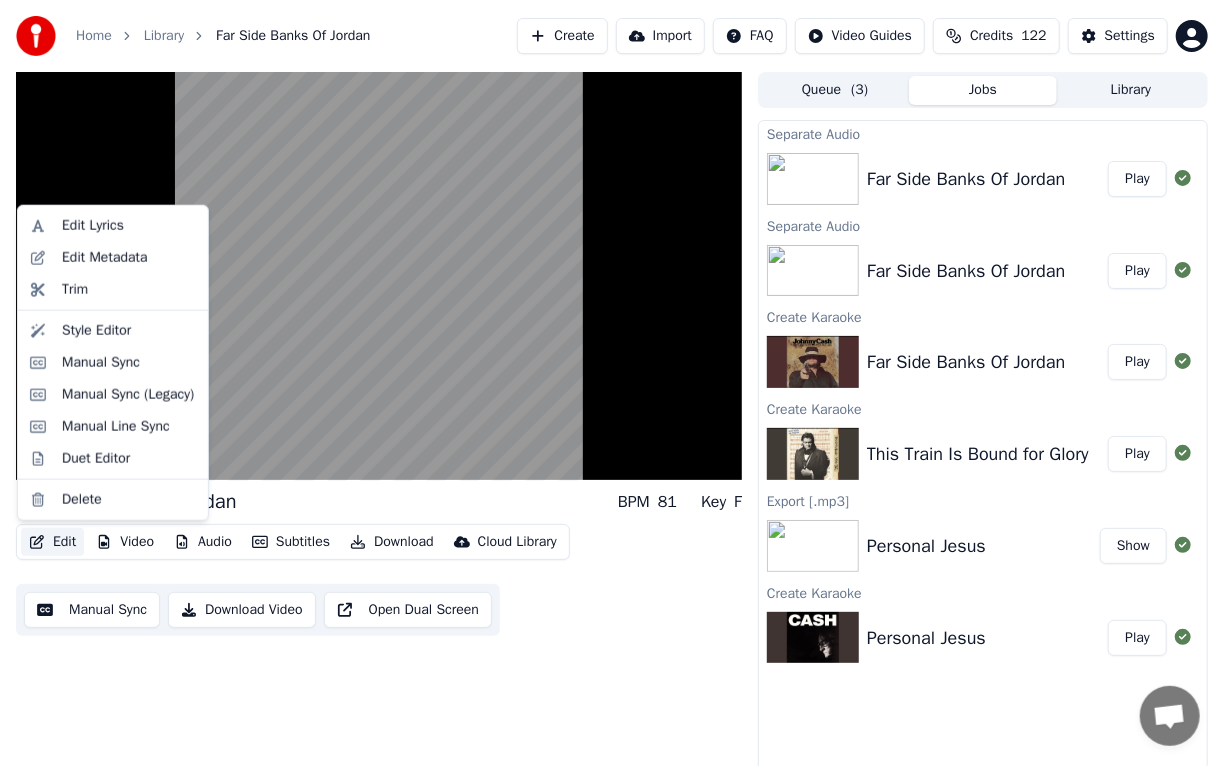 click on "Edit" at bounding box center [52, 542] 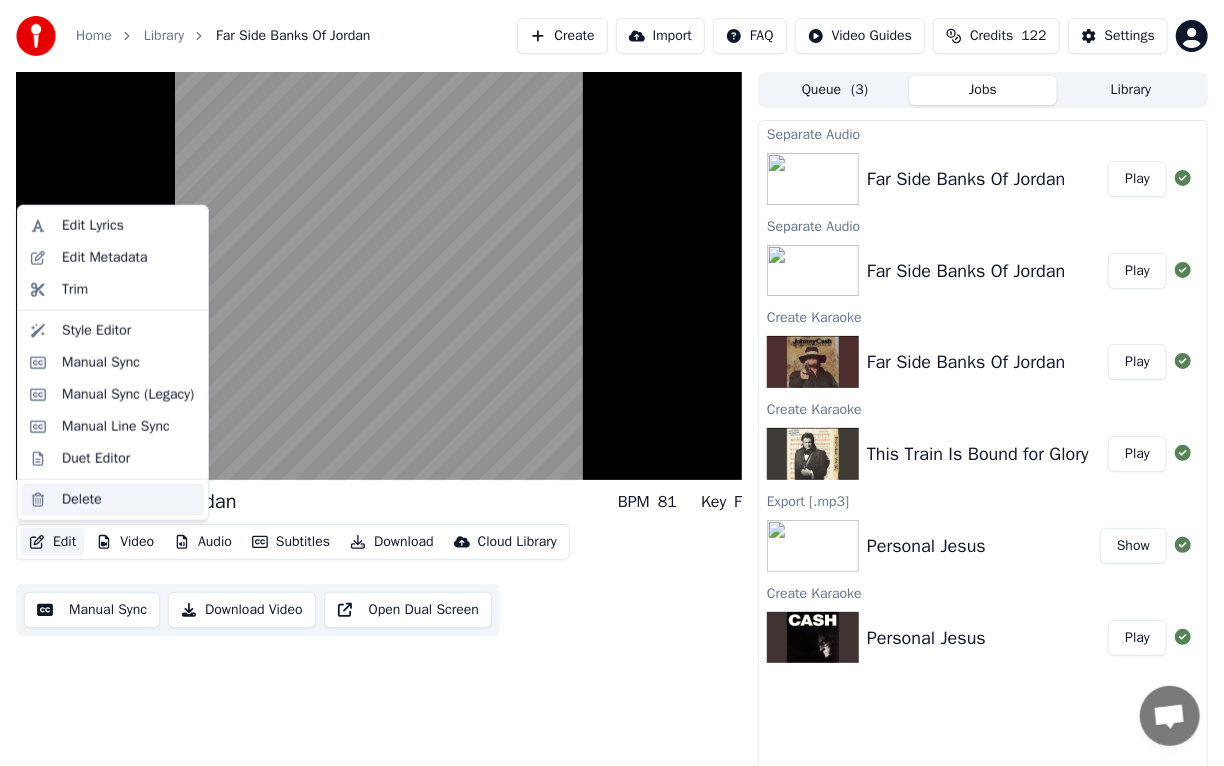 click on "Delete" at bounding box center (82, 500) 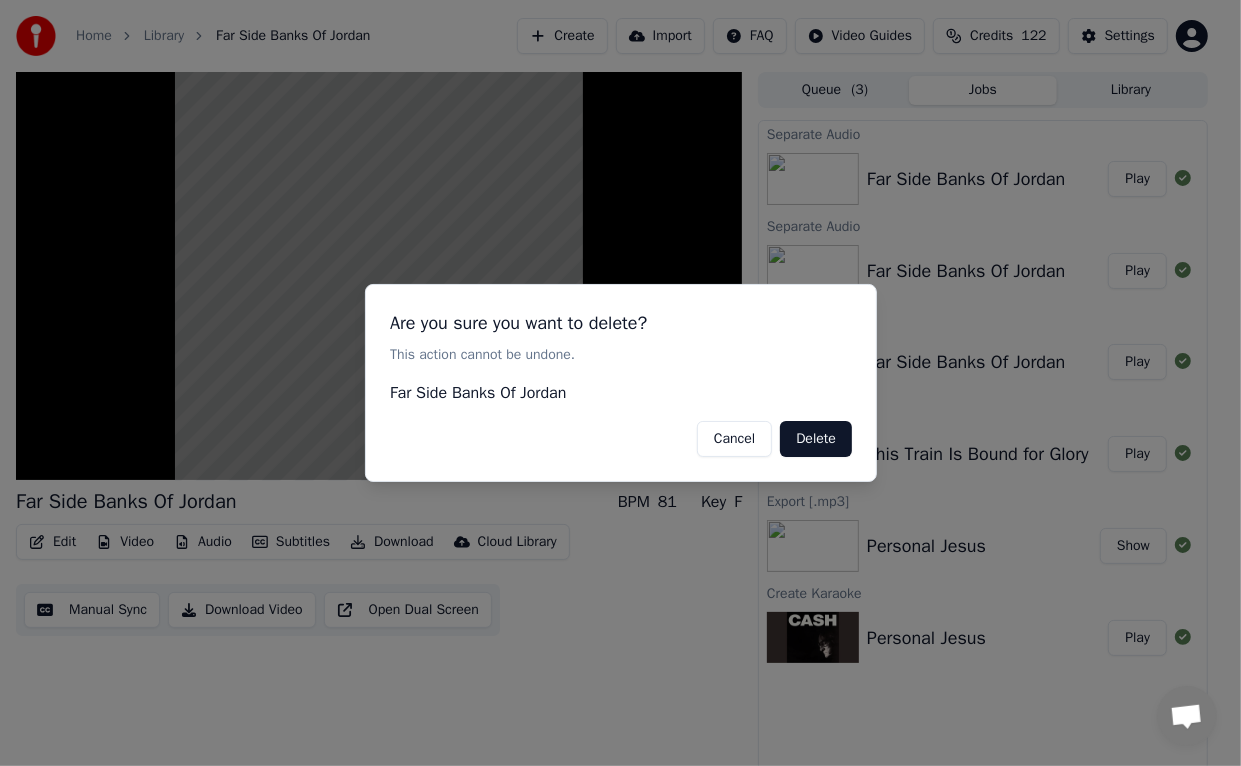 click on "Delete" at bounding box center (816, 439) 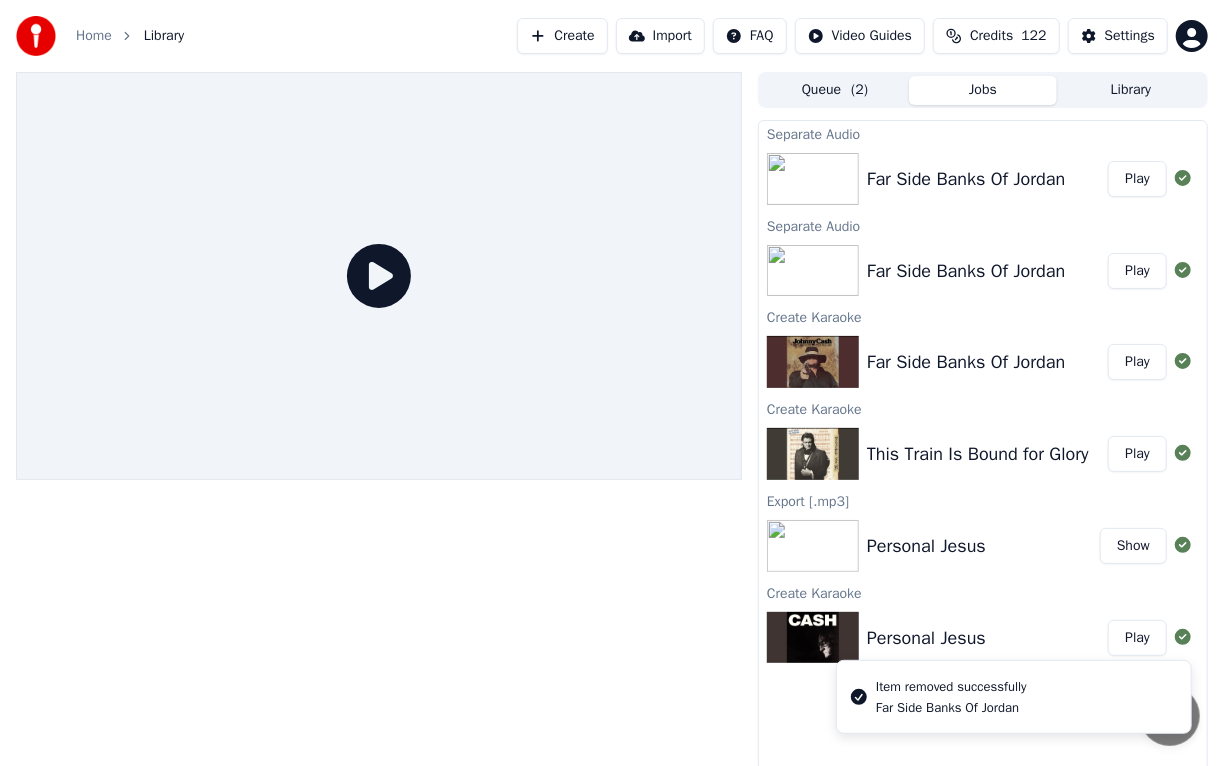 click on "Create" at bounding box center [562, 36] 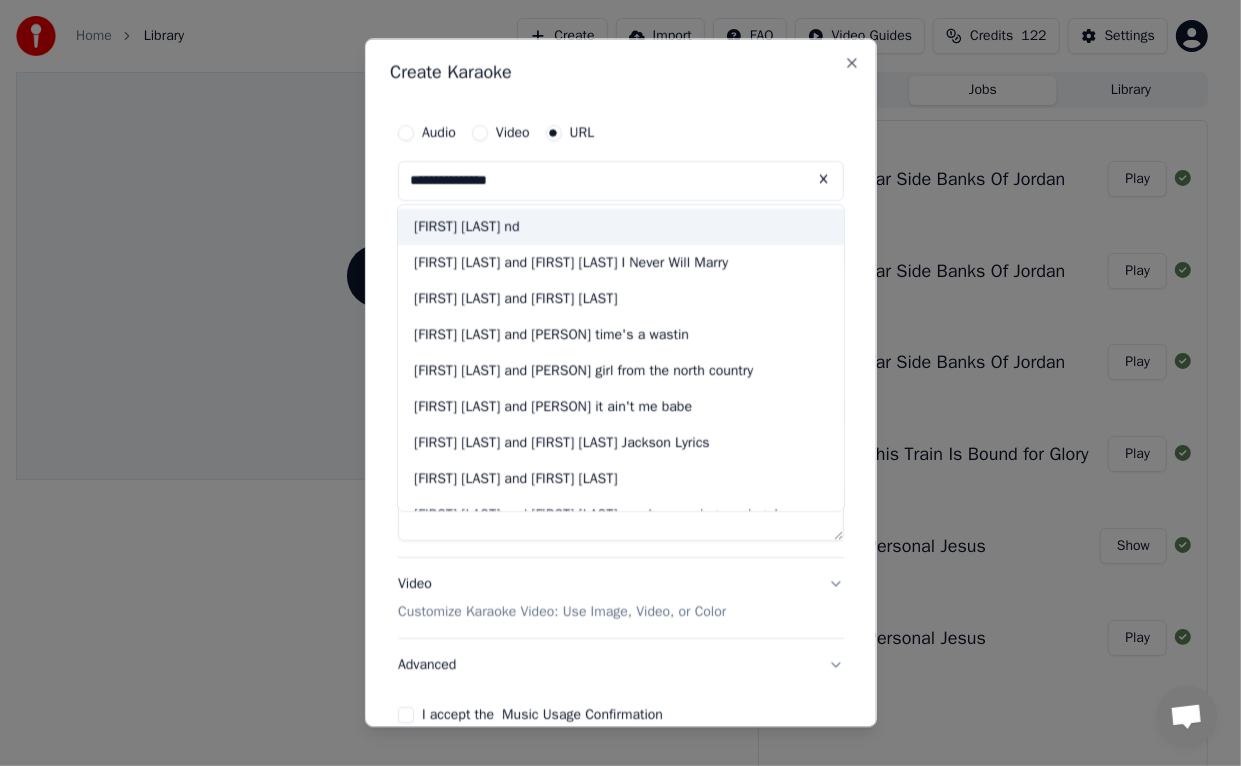 drag, startPoint x: 490, startPoint y: 181, endPoint x: 593, endPoint y: 168, distance: 103.81715 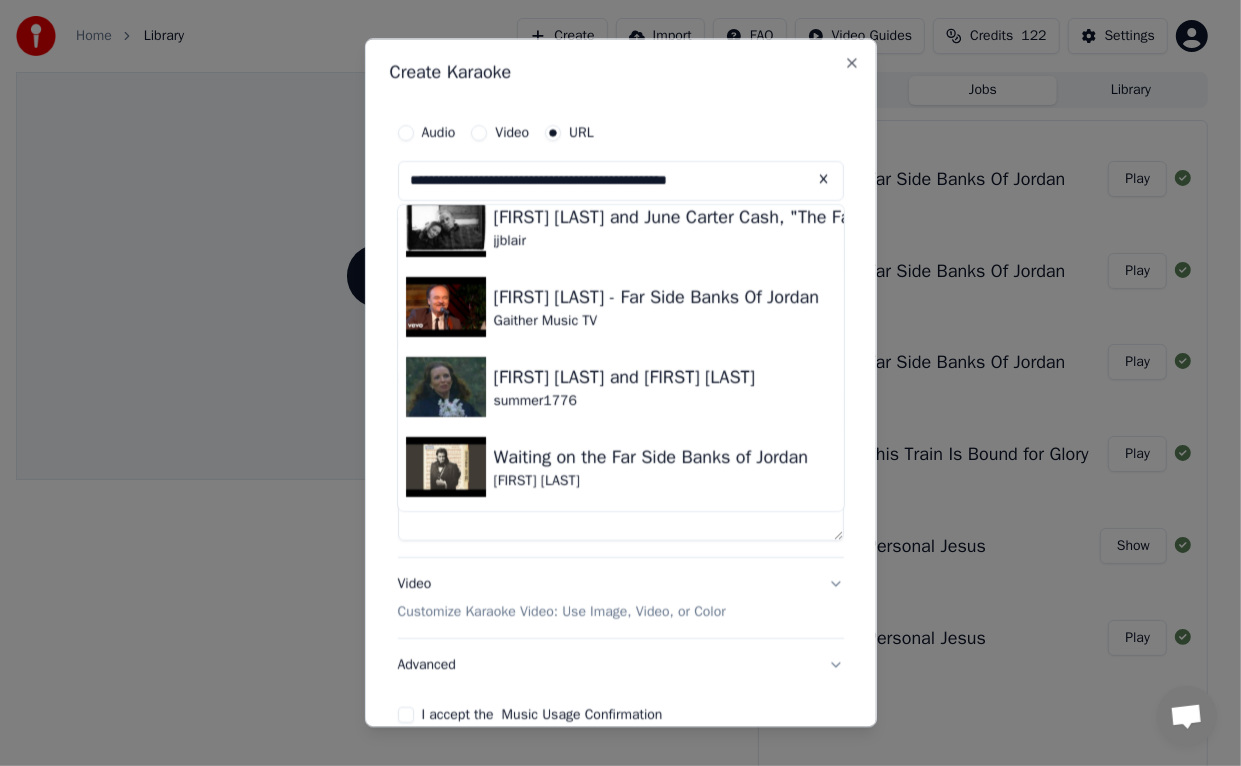 scroll, scrollTop: 0, scrollLeft: 0, axis: both 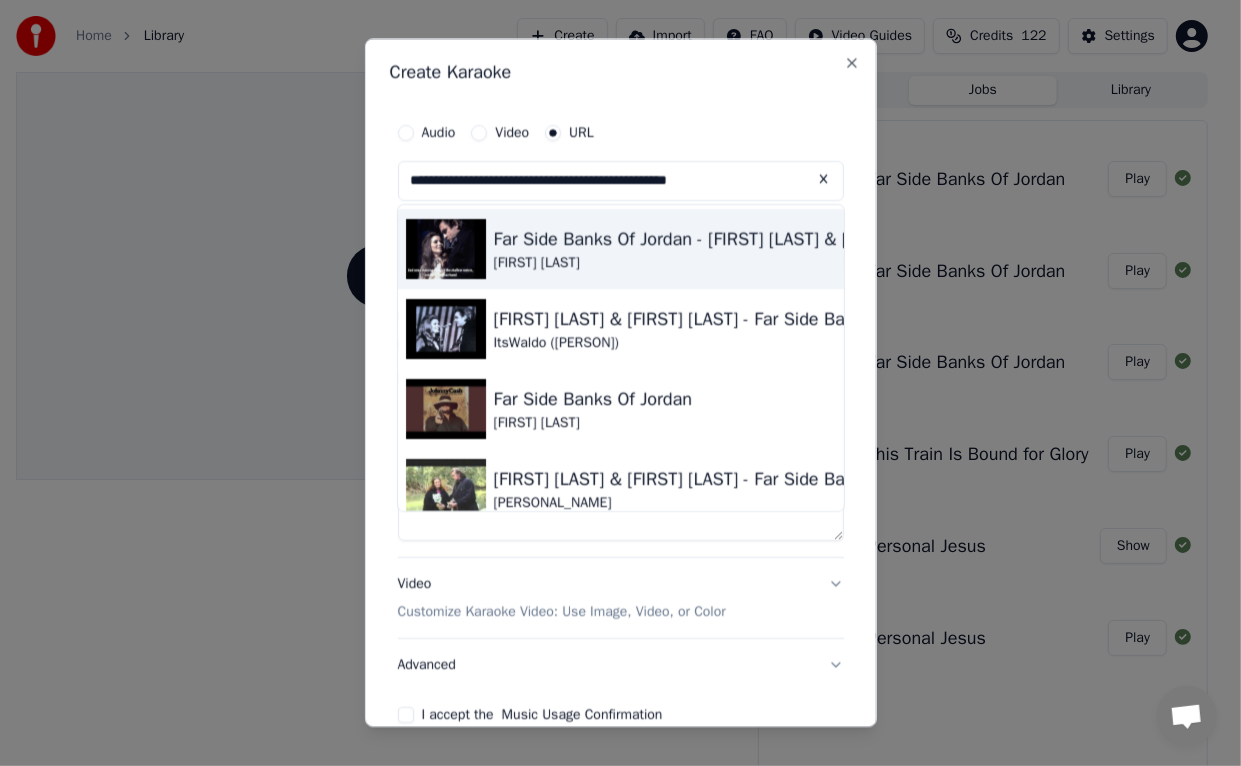 click at bounding box center (446, 249) 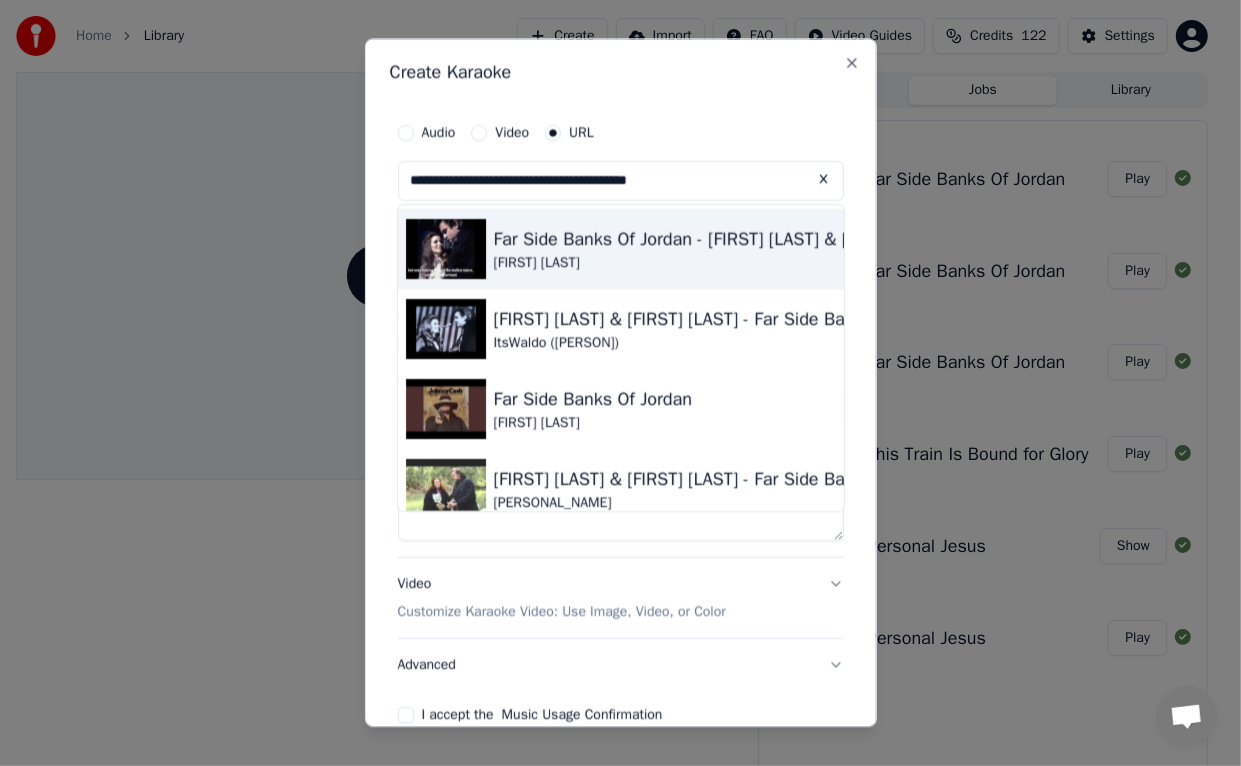 type on "**********" 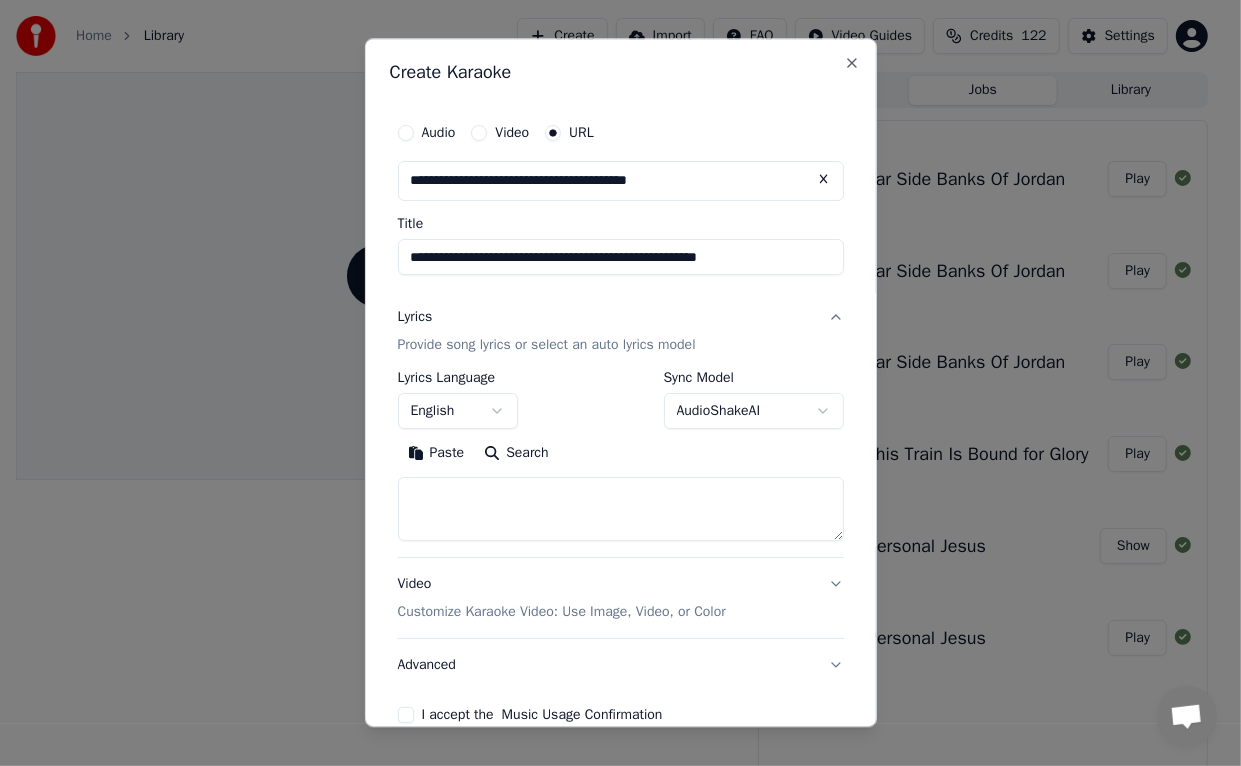 scroll, scrollTop: 104, scrollLeft: 0, axis: vertical 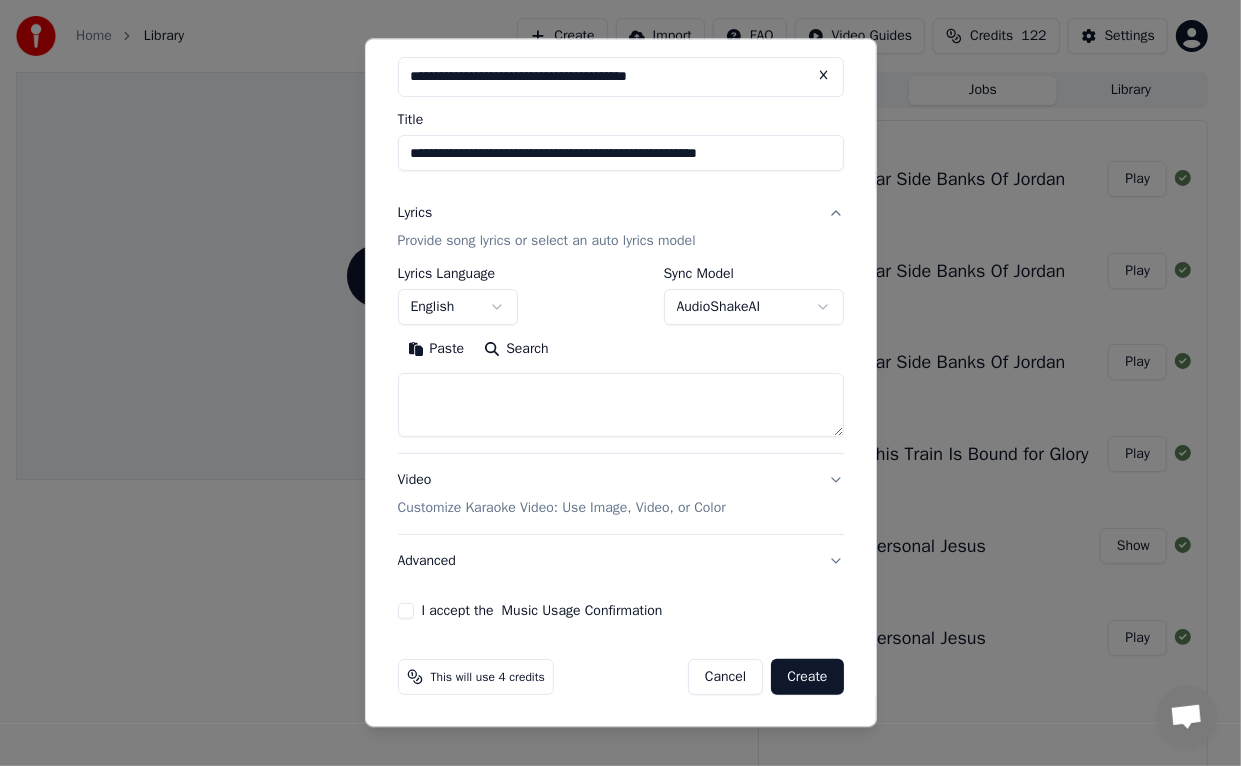 click on "I accept the   Music Usage Confirmation" at bounding box center (406, 611) 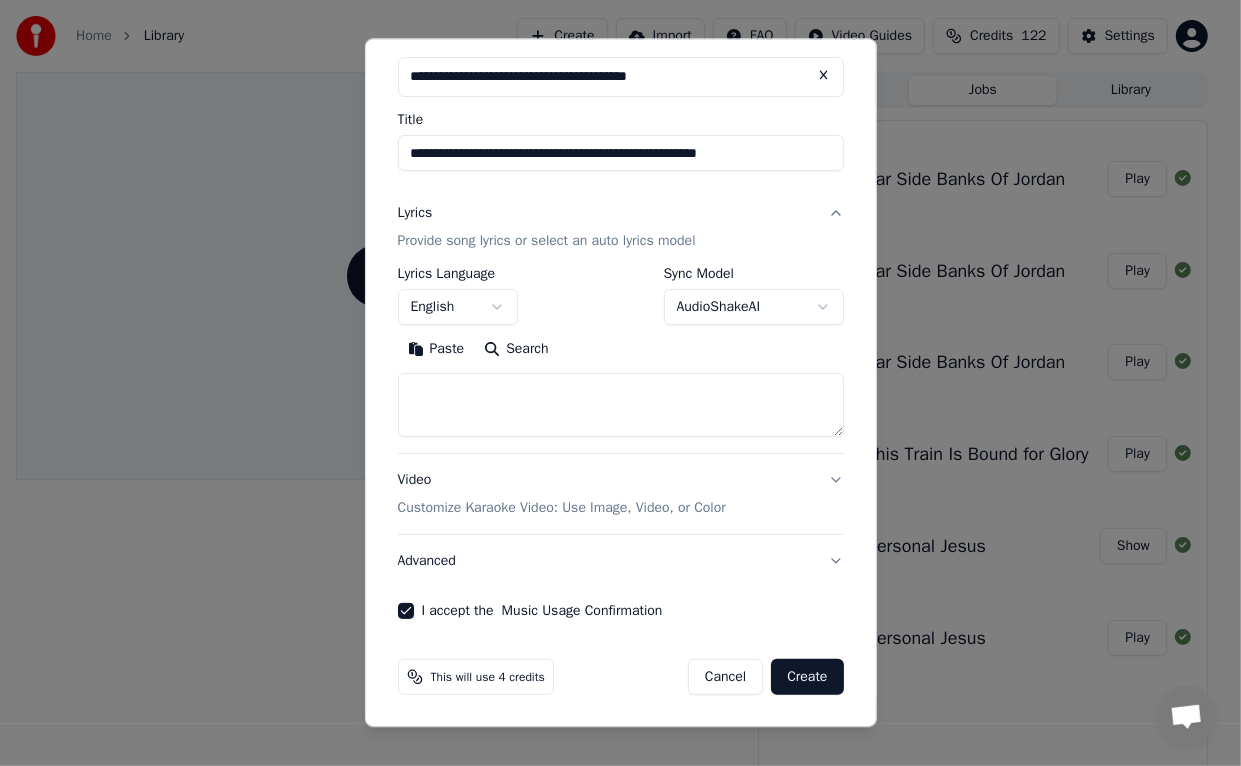 click on "Create" at bounding box center [807, 677] 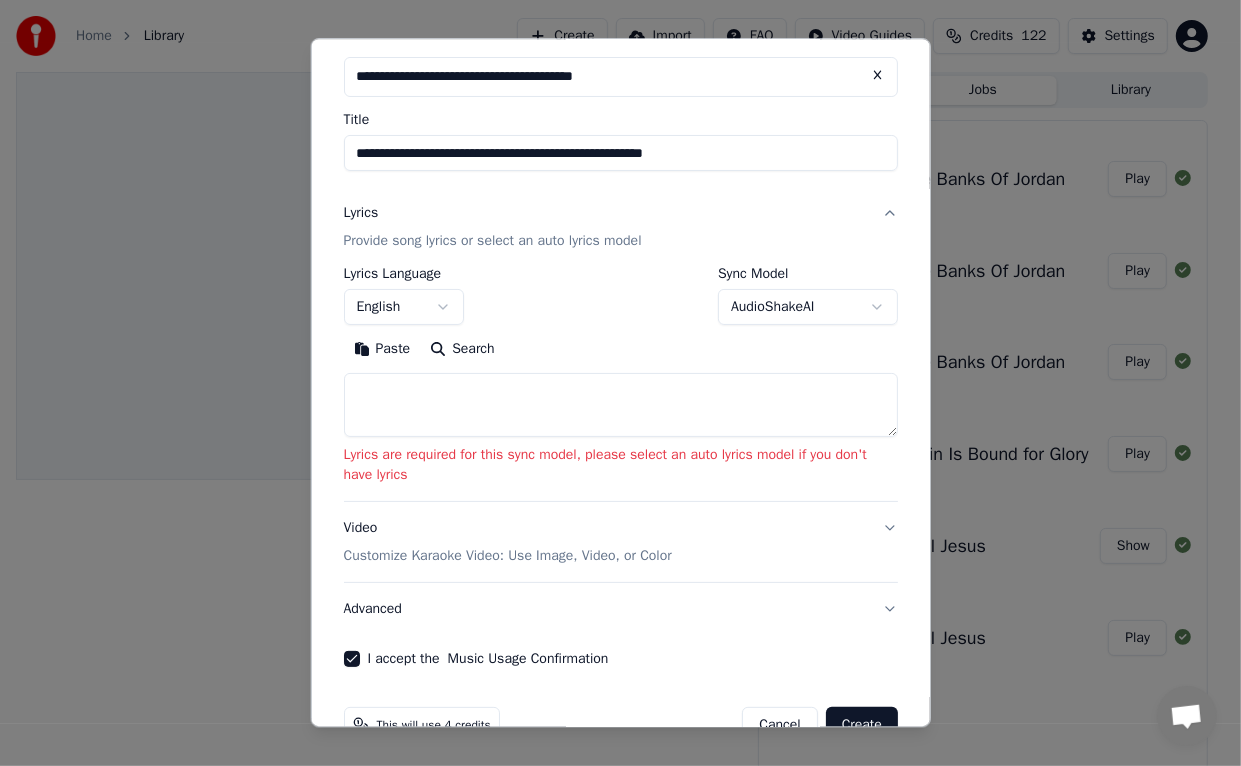 scroll, scrollTop: 152, scrollLeft: 0, axis: vertical 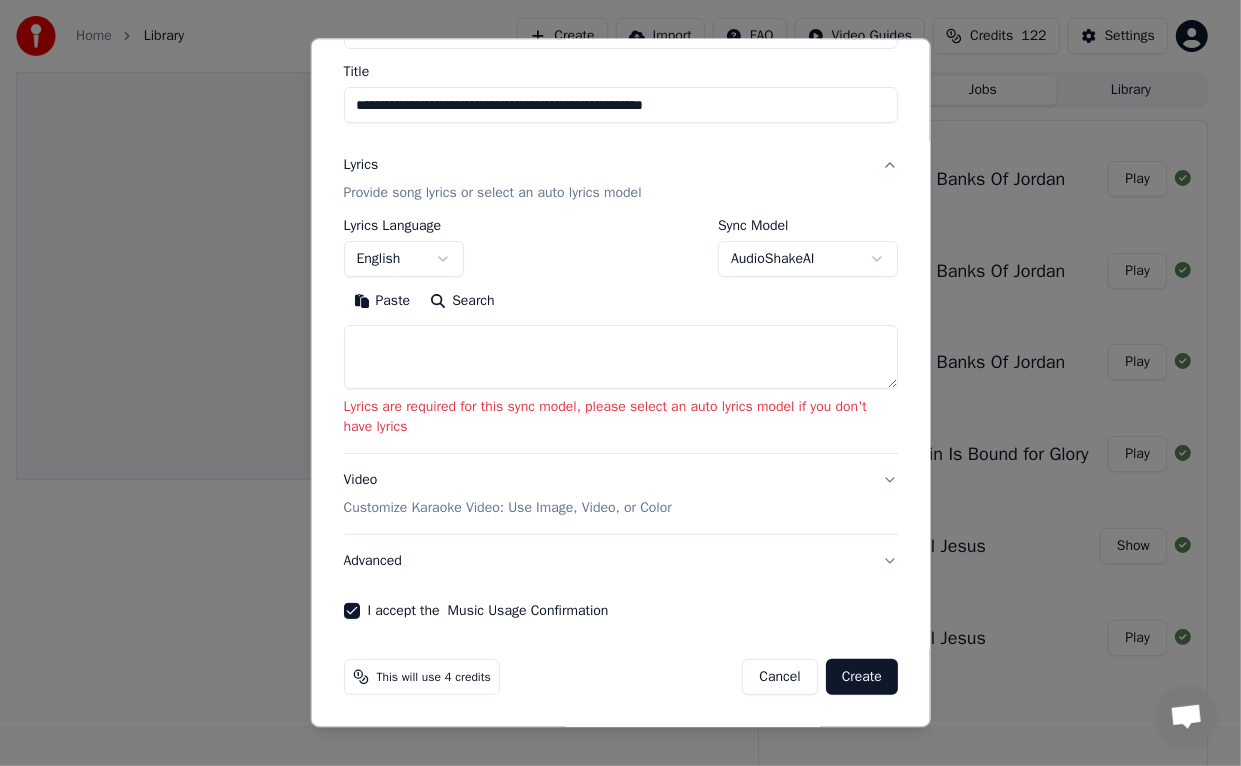 click on "Create" at bounding box center [862, 677] 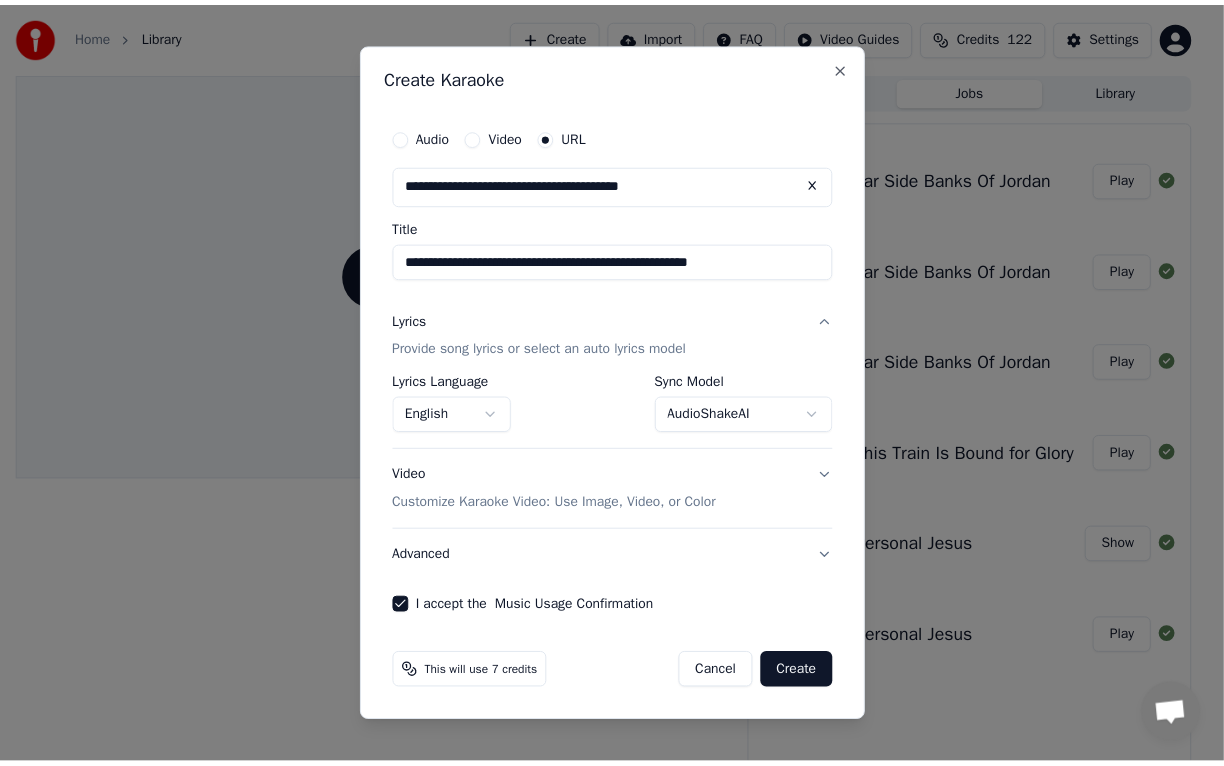 scroll, scrollTop: 0, scrollLeft: 0, axis: both 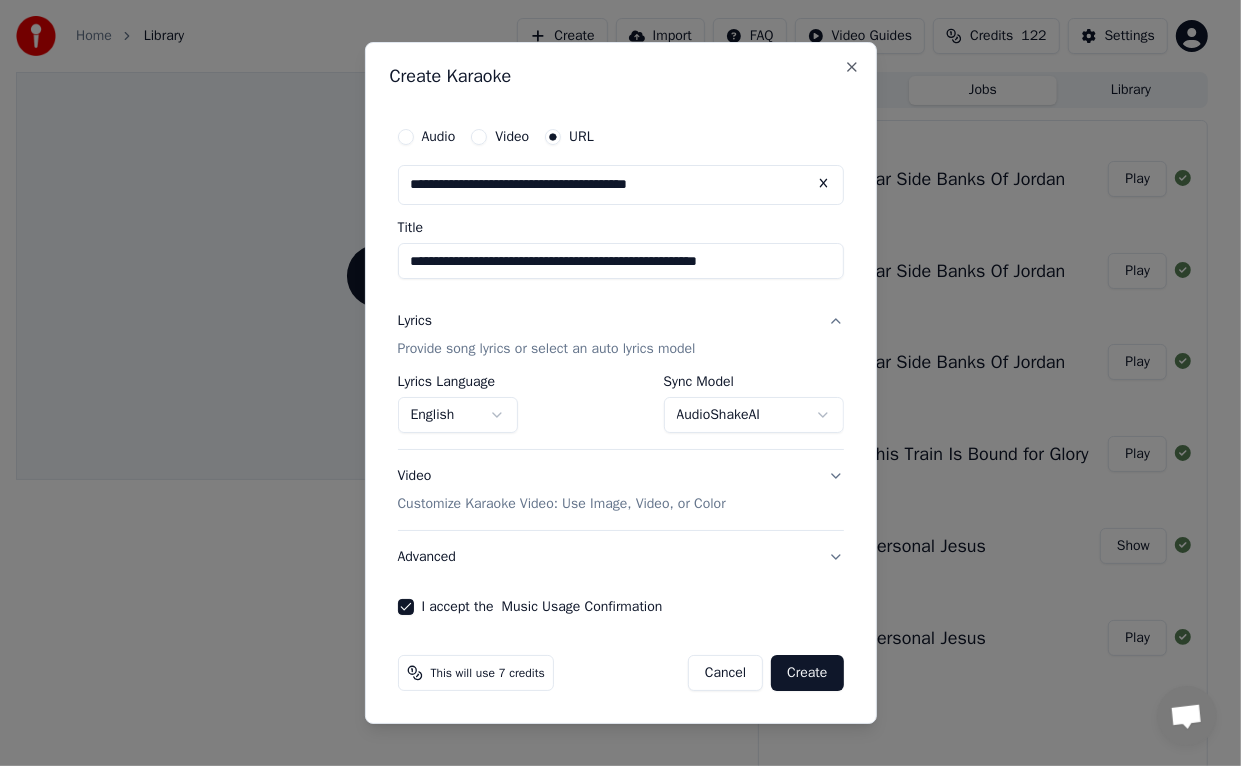 click on "Create" at bounding box center (807, 673) 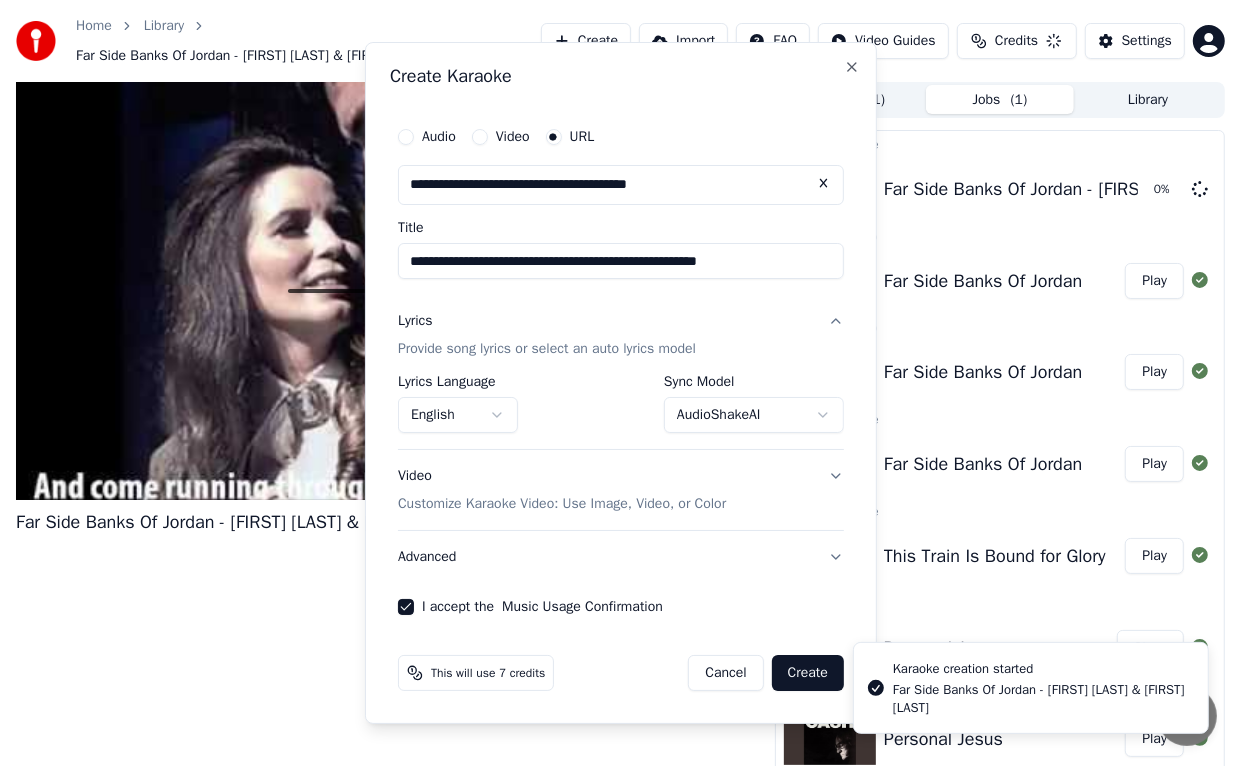 select on "**********" 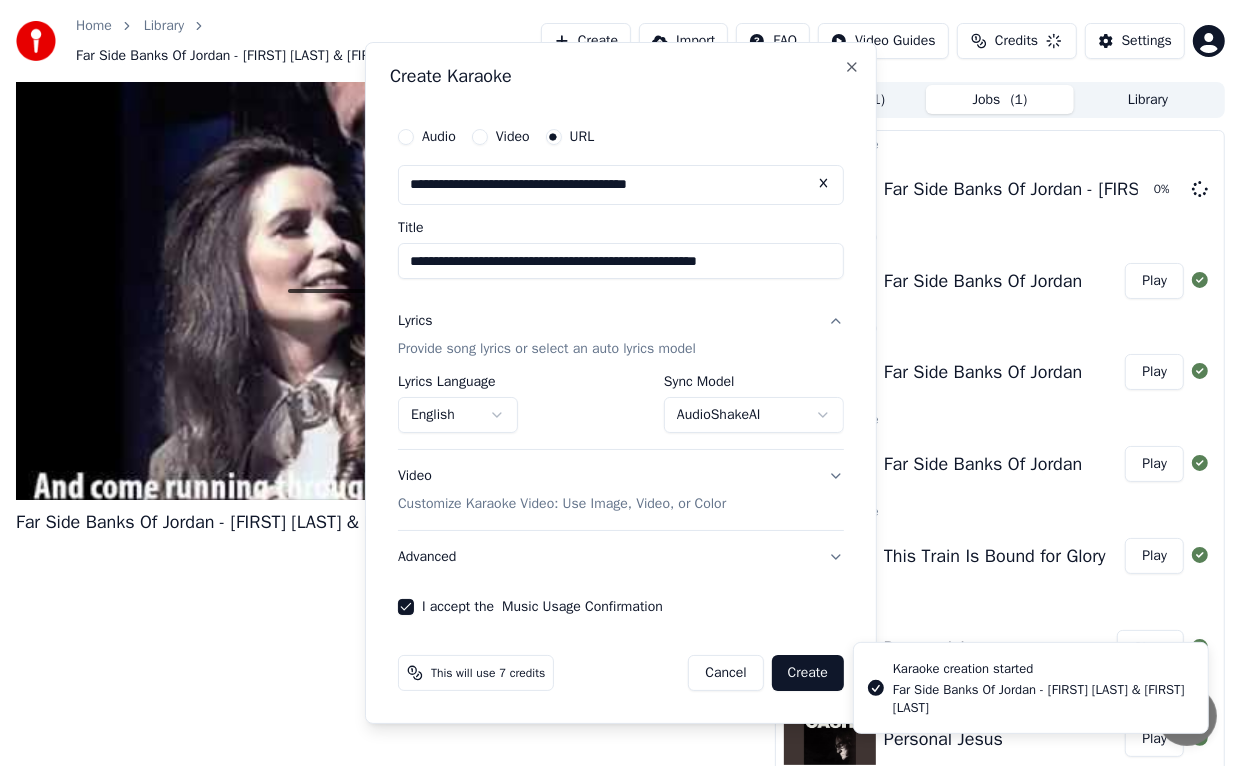 type 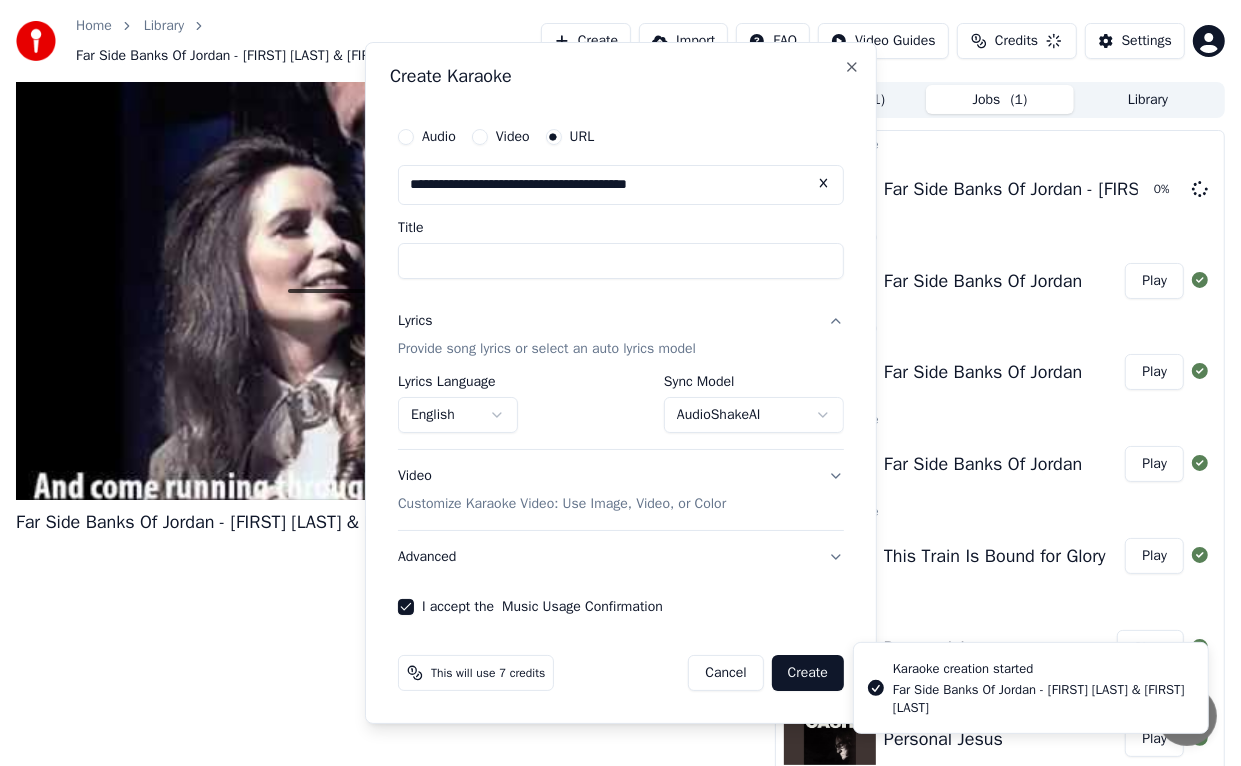 select 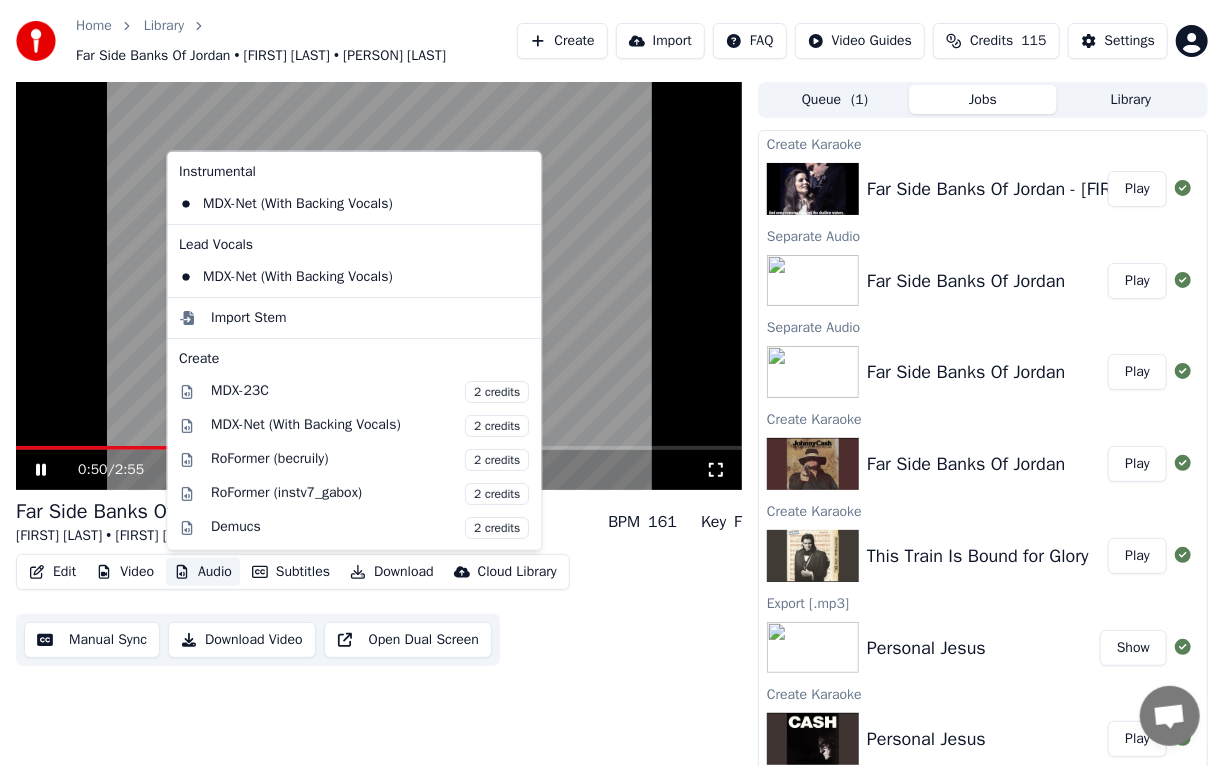 click on "Audio" at bounding box center (203, 572) 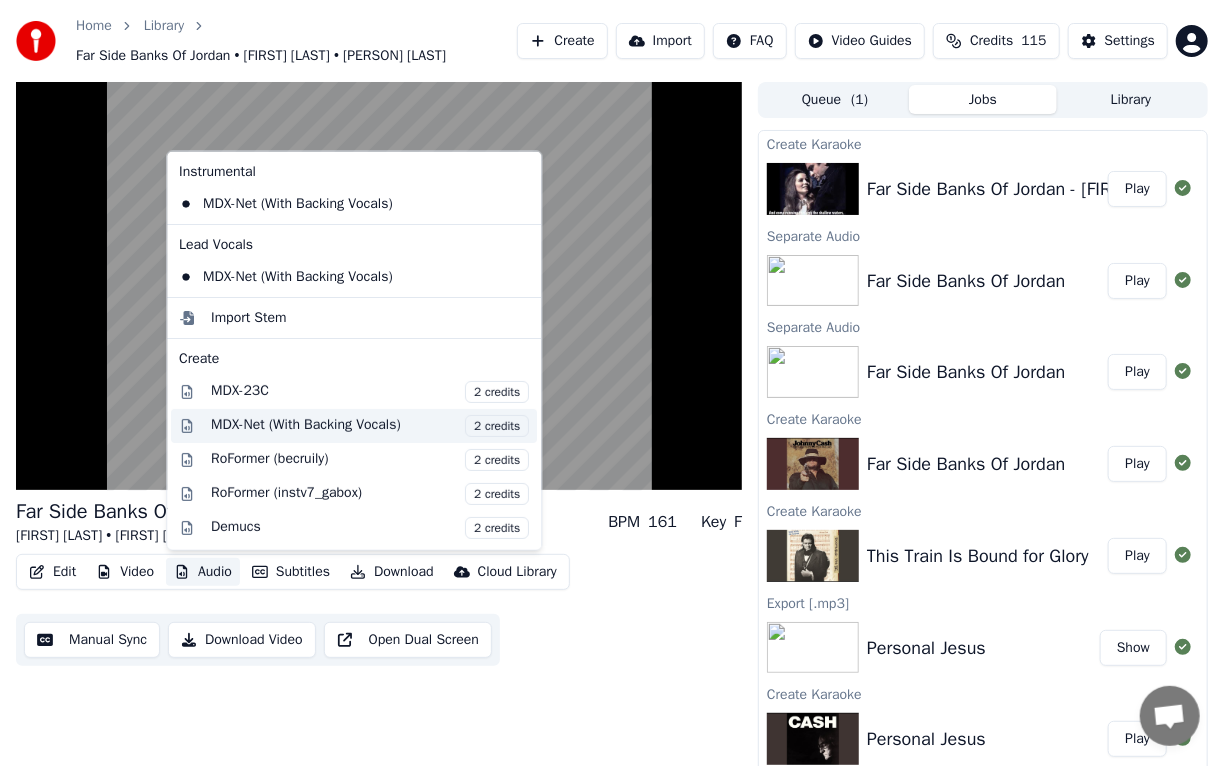 click on "MDX-Net (With Backing Vocals) 2 credits" at bounding box center (370, 425) 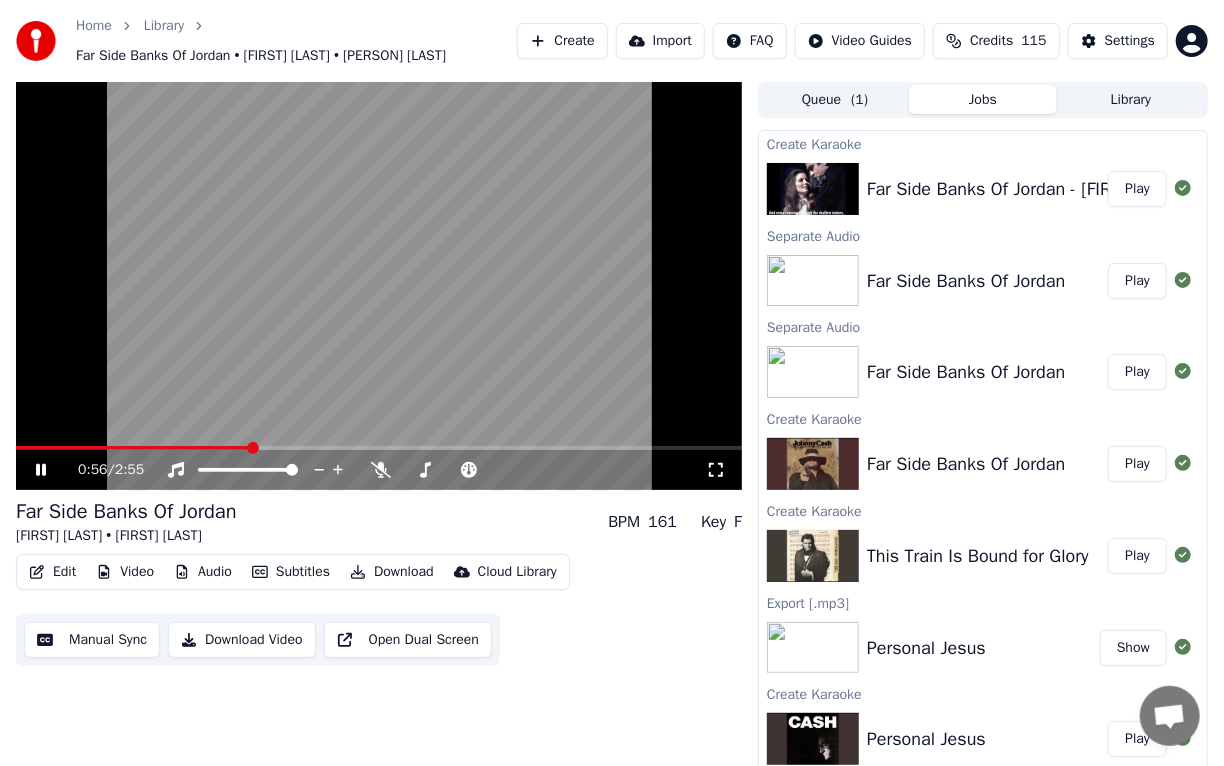 click at bounding box center (379, 286) 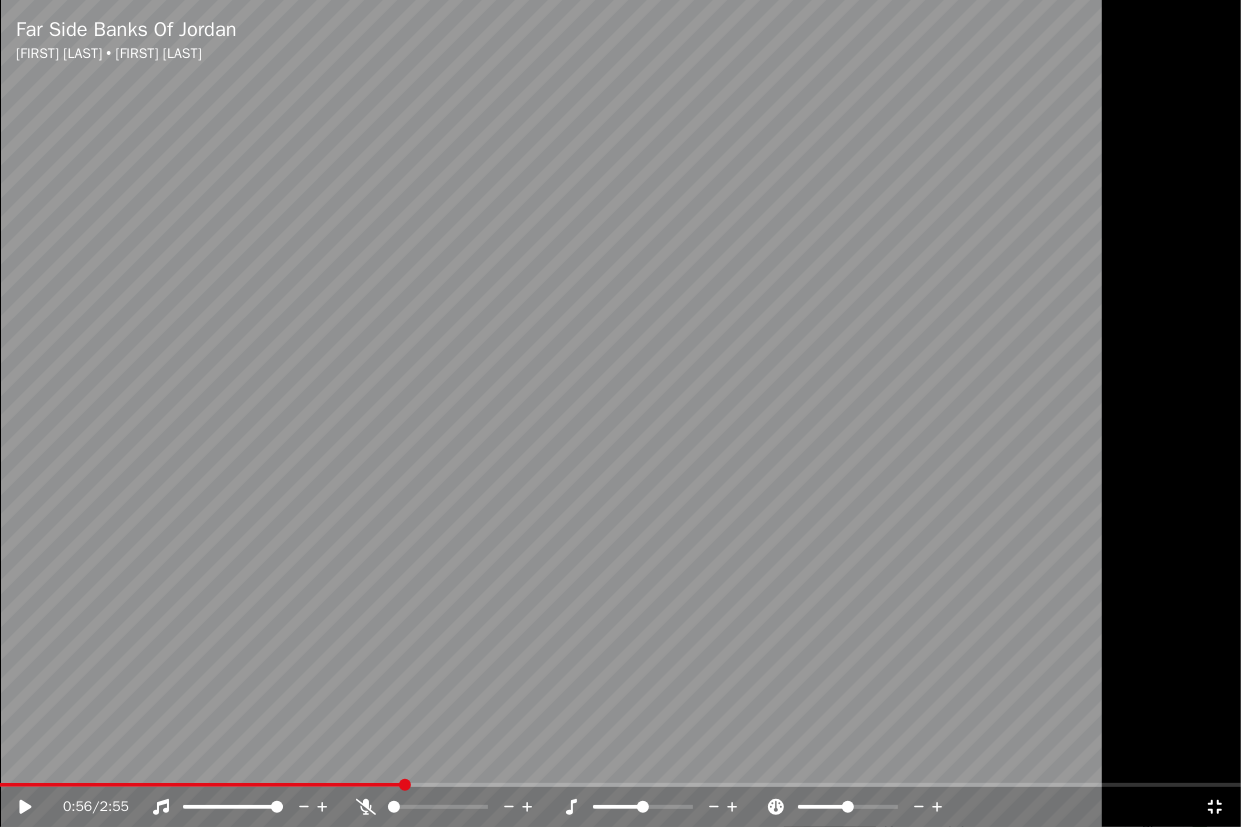 click 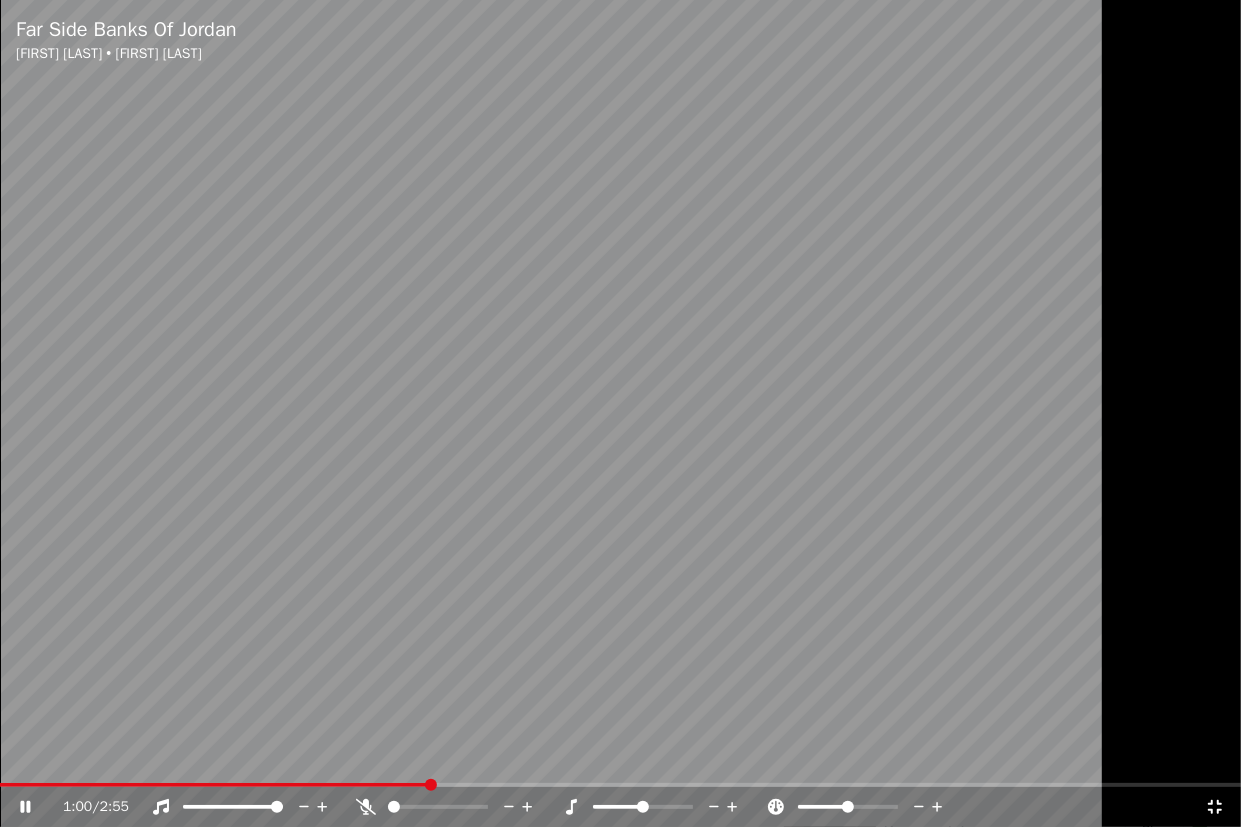 click on "1:00 / 2:55" at bounding box center (620, 807) 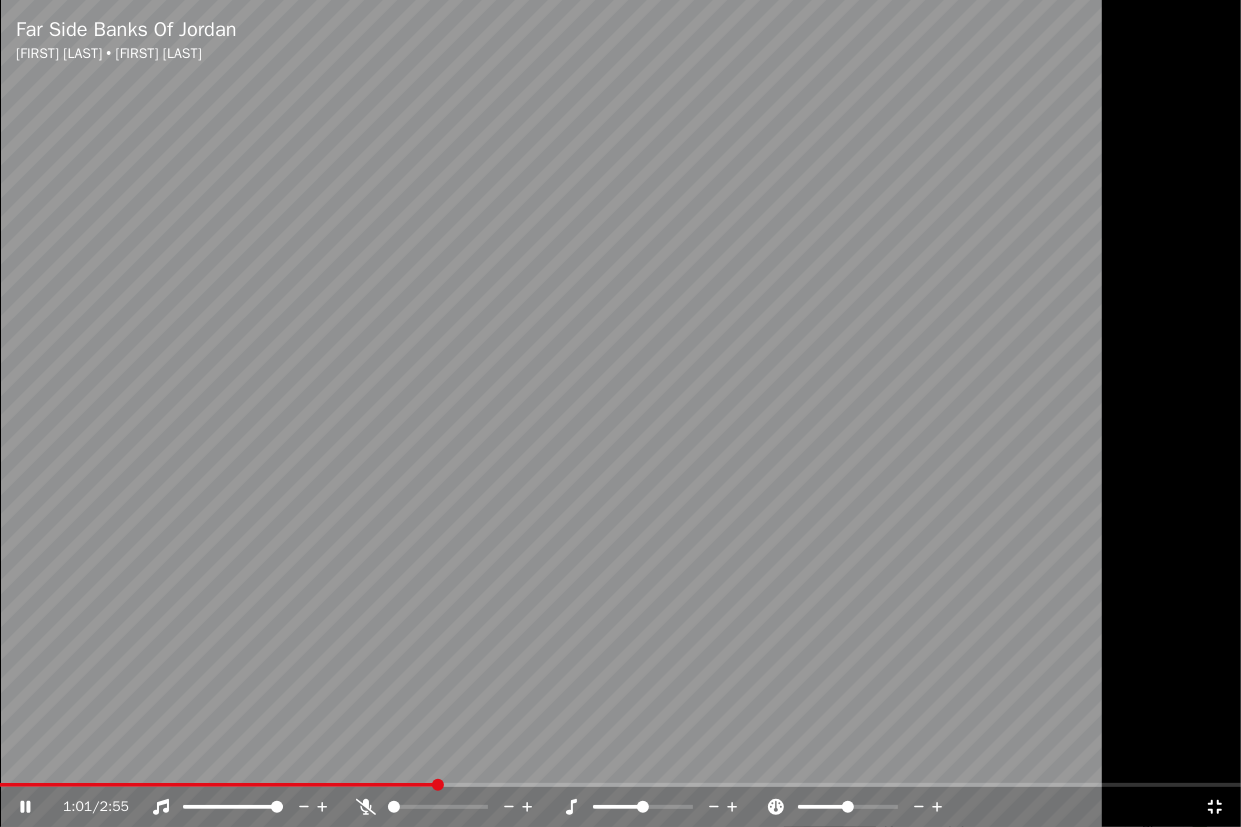 click at bounding box center (620, 413) 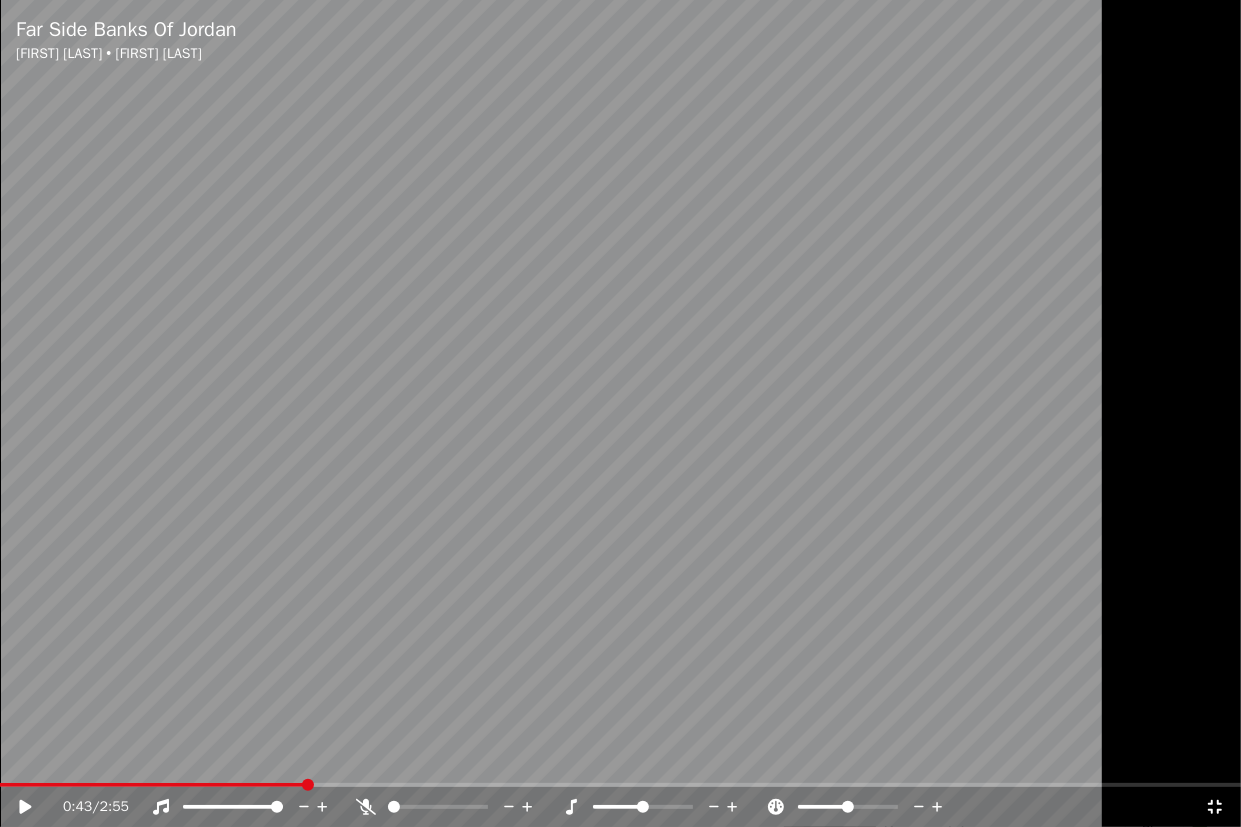 click at bounding box center [308, 785] 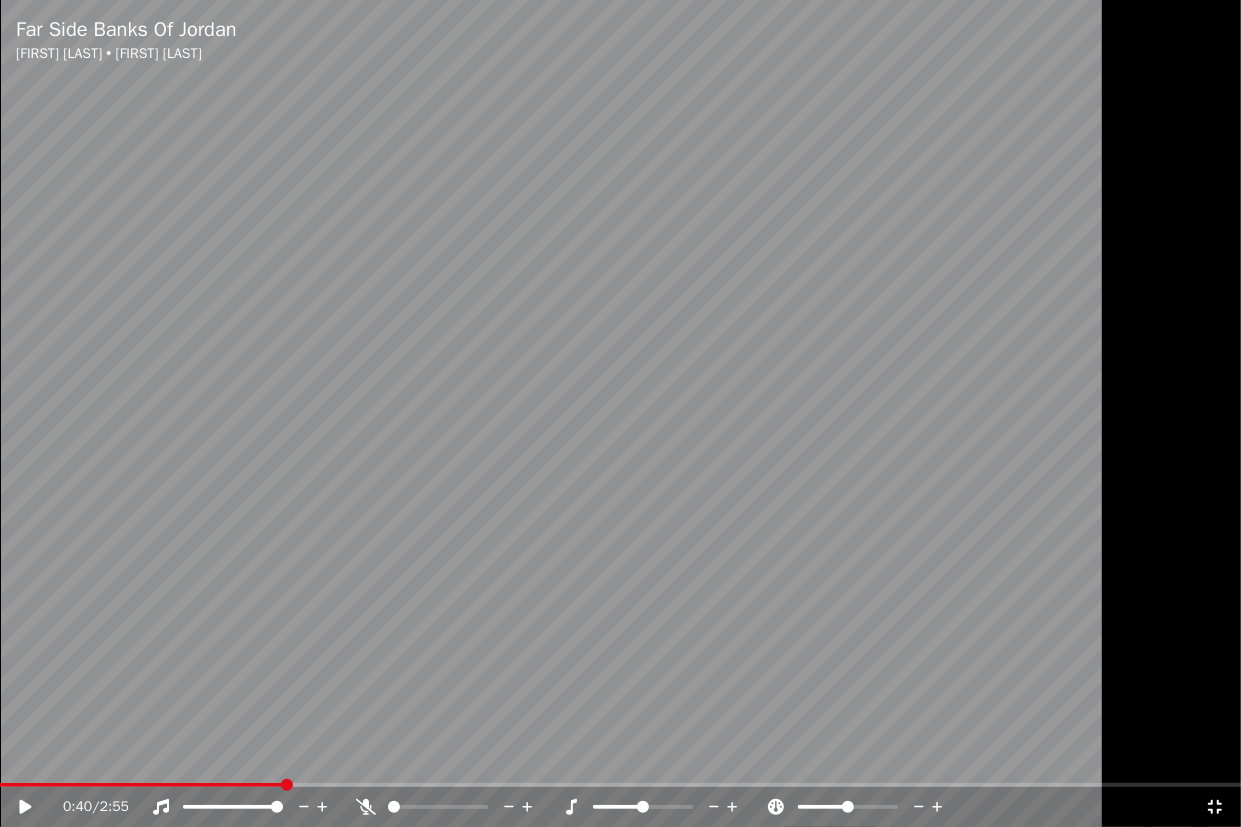 click at bounding box center [287, 785] 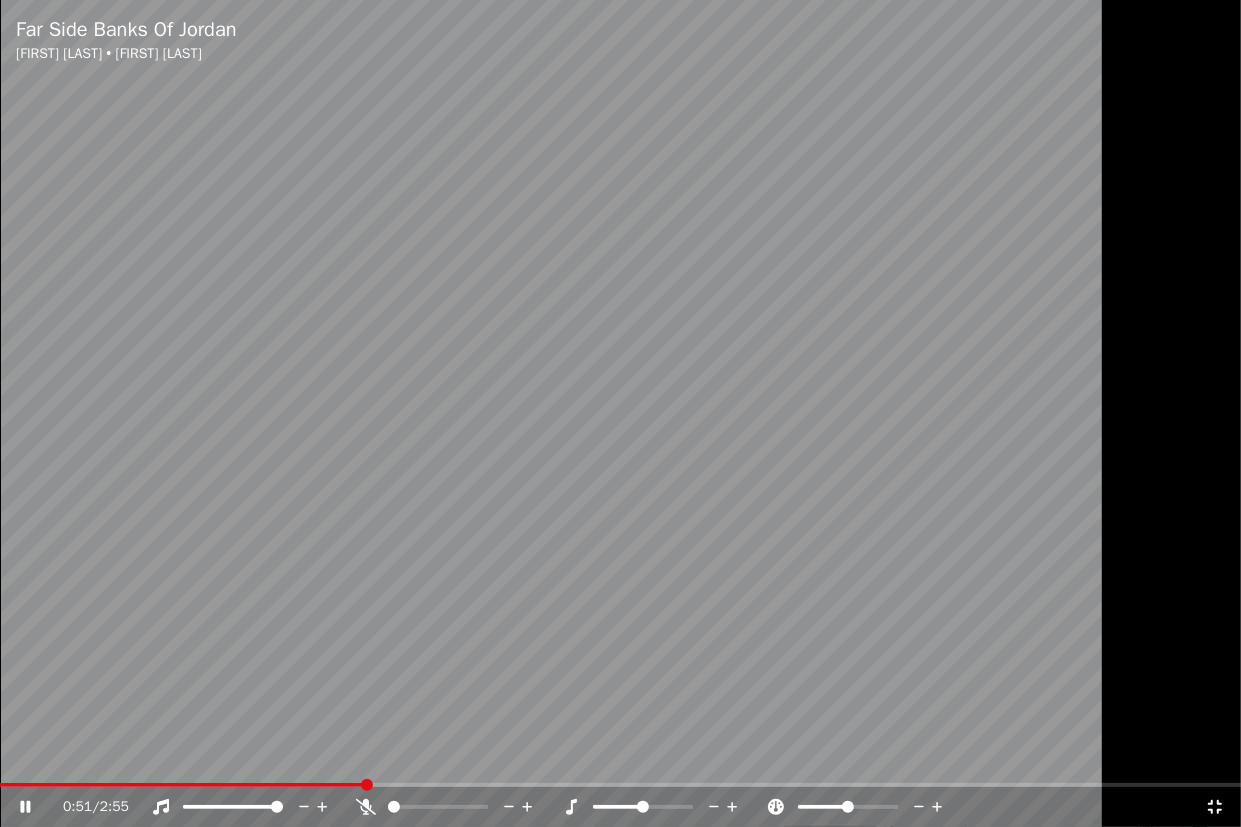 click at bounding box center [620, 413] 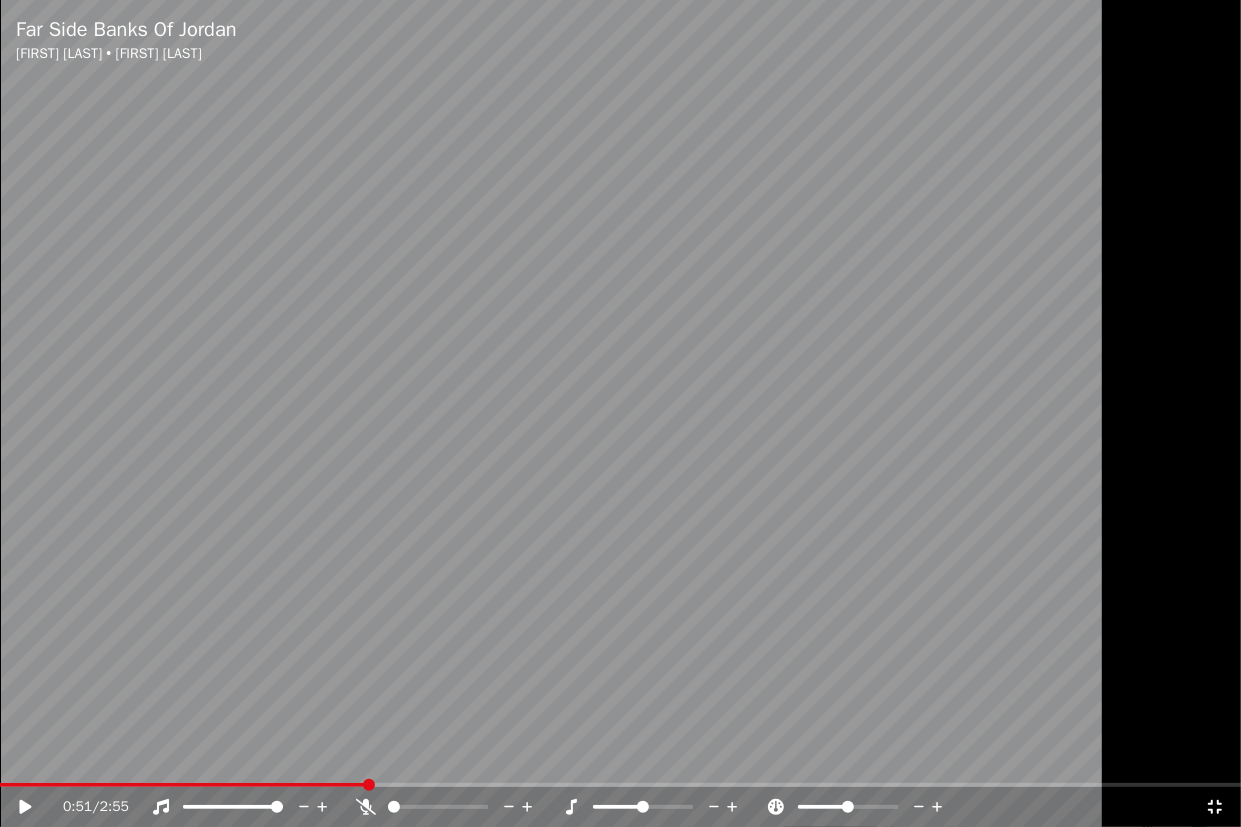 click 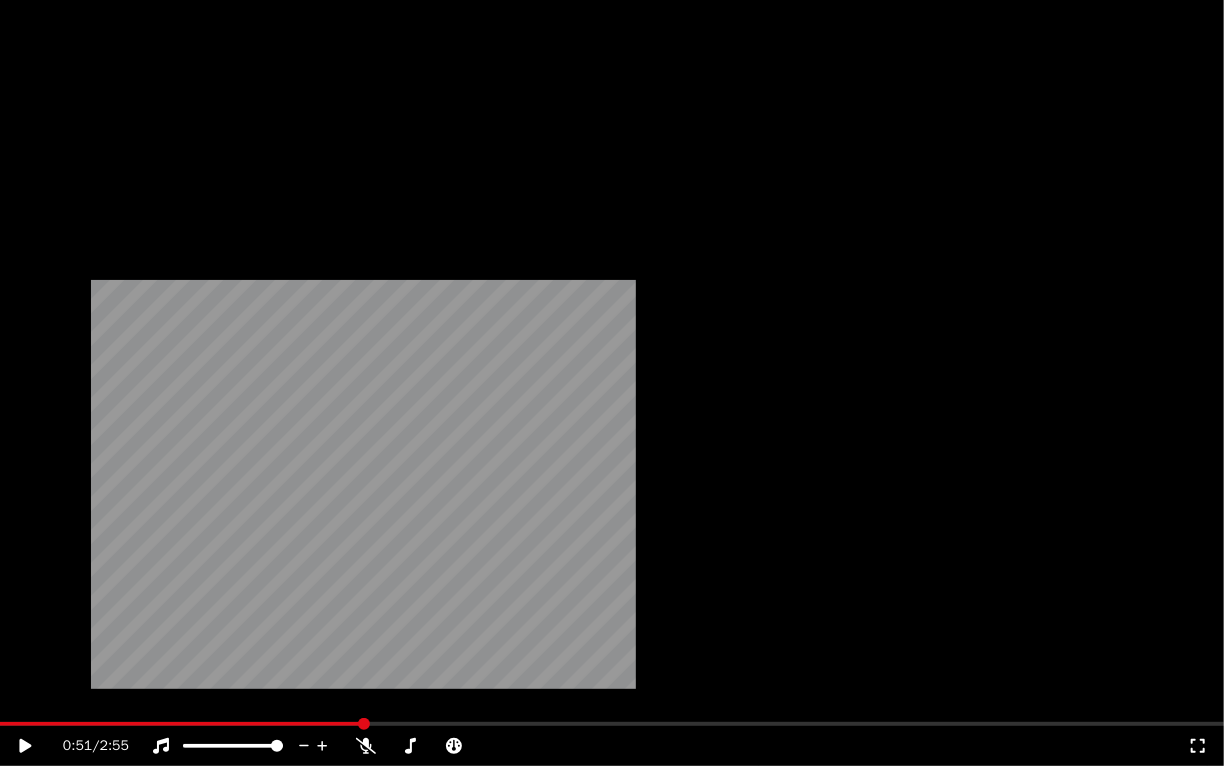 click on "Edit" at bounding box center (52, 164) 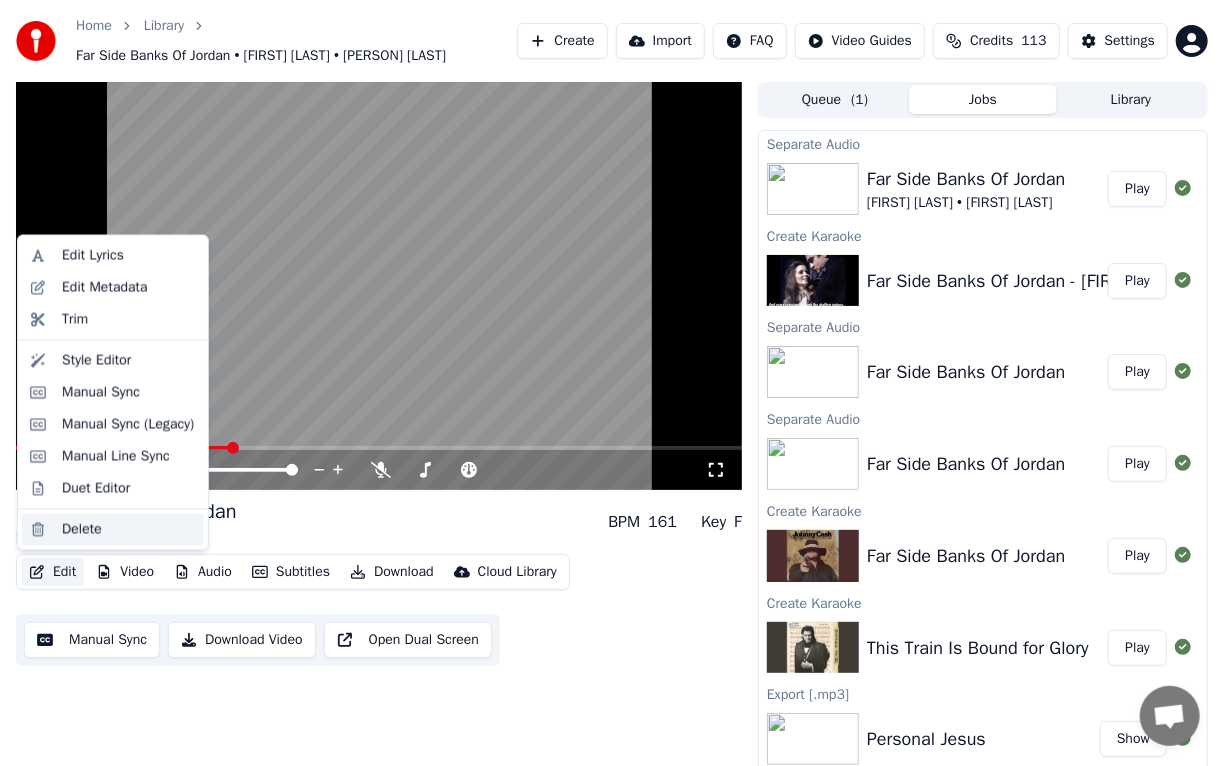 click on "Delete" at bounding box center [82, 529] 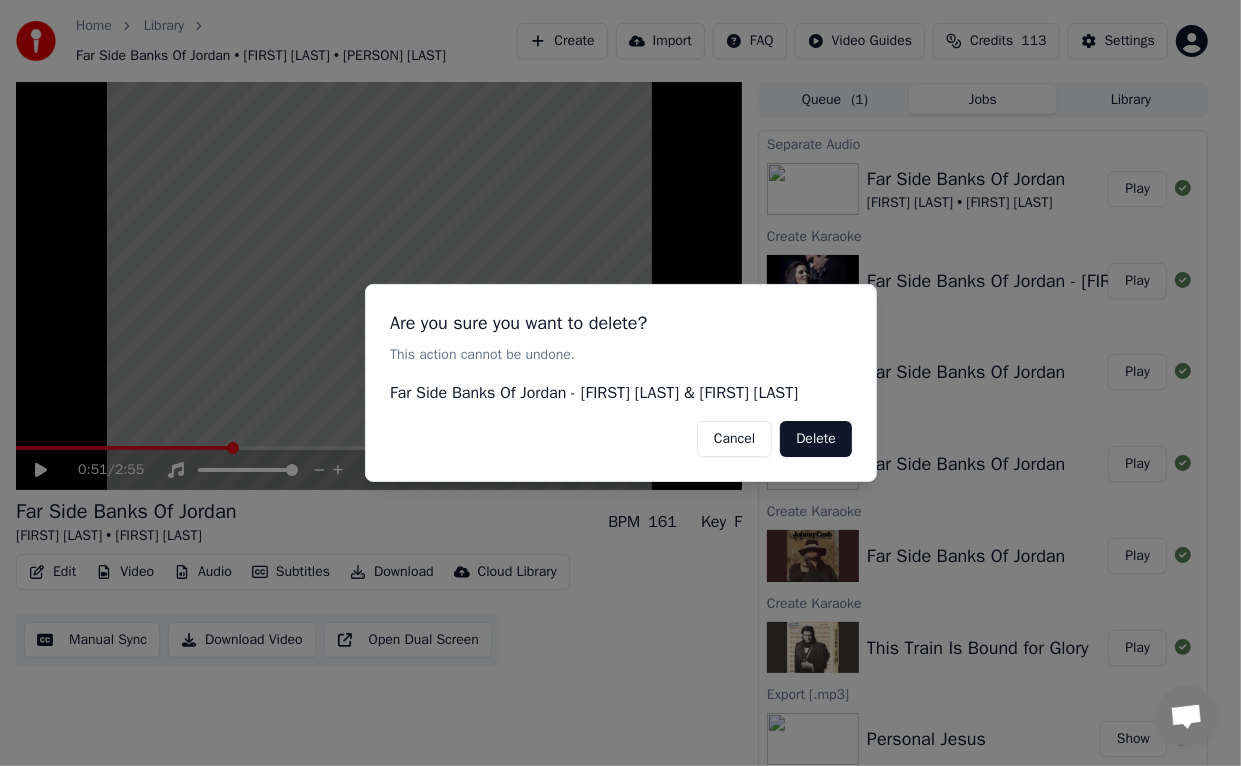 click on "Delete" at bounding box center [816, 439] 